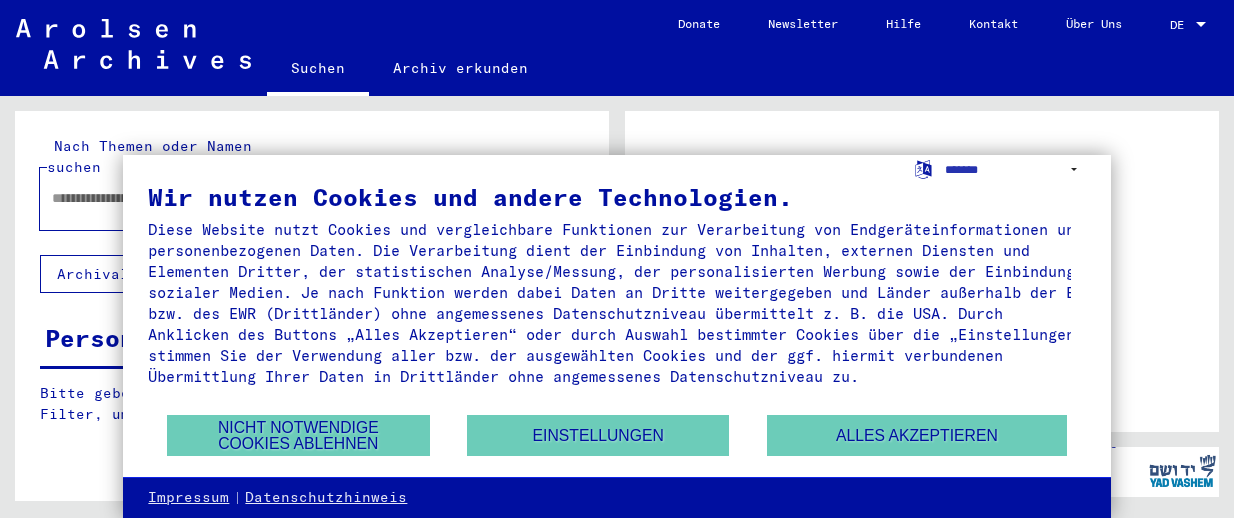 scroll, scrollTop: 0, scrollLeft: 0, axis: both 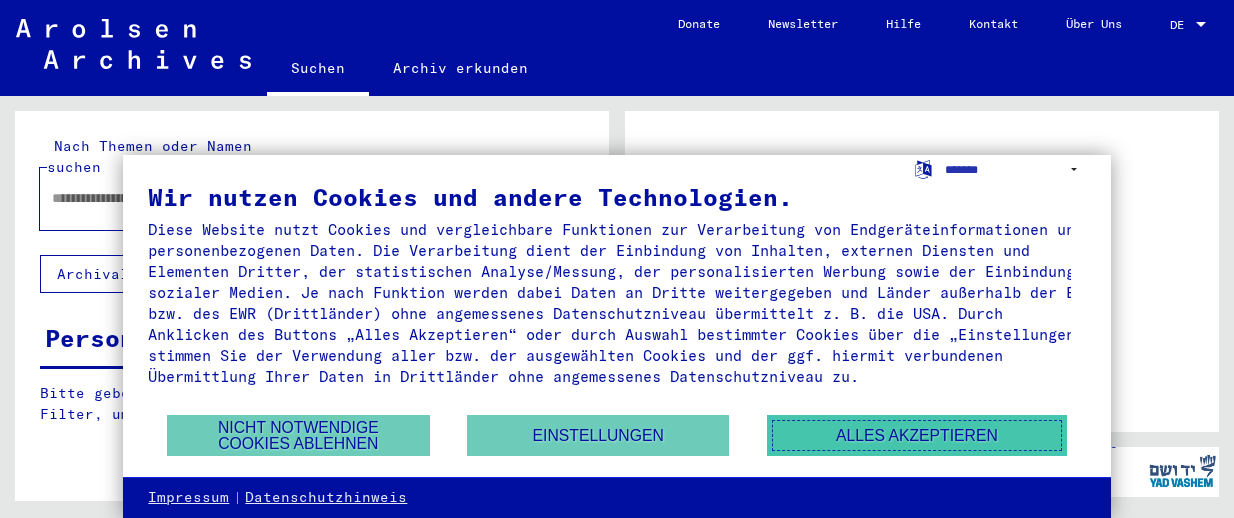 click on "Alles akzeptieren" at bounding box center (917, 435) 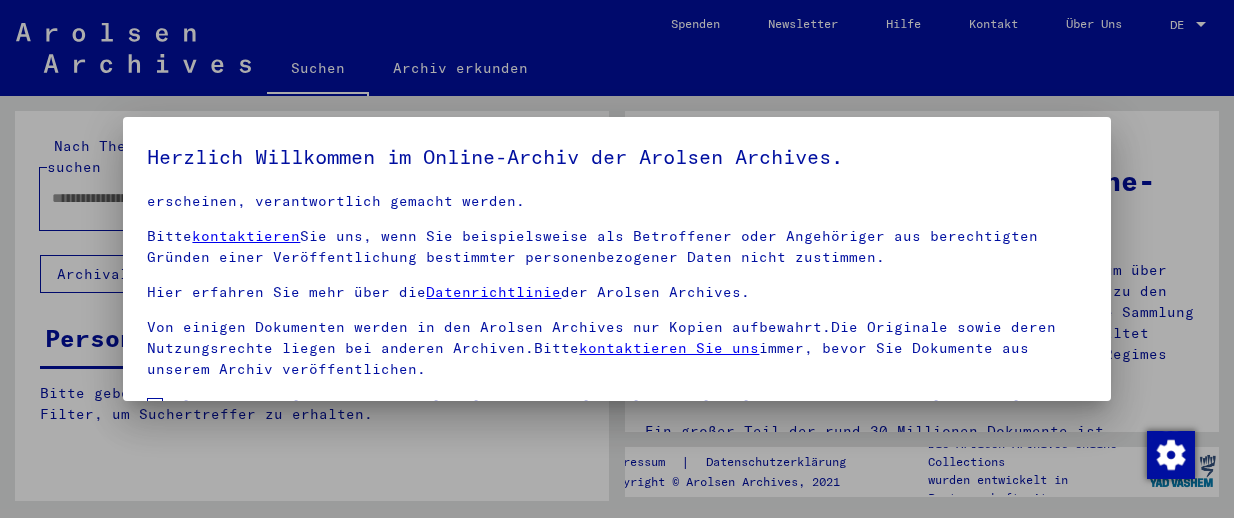 scroll, scrollTop: 209, scrollLeft: 0, axis: vertical 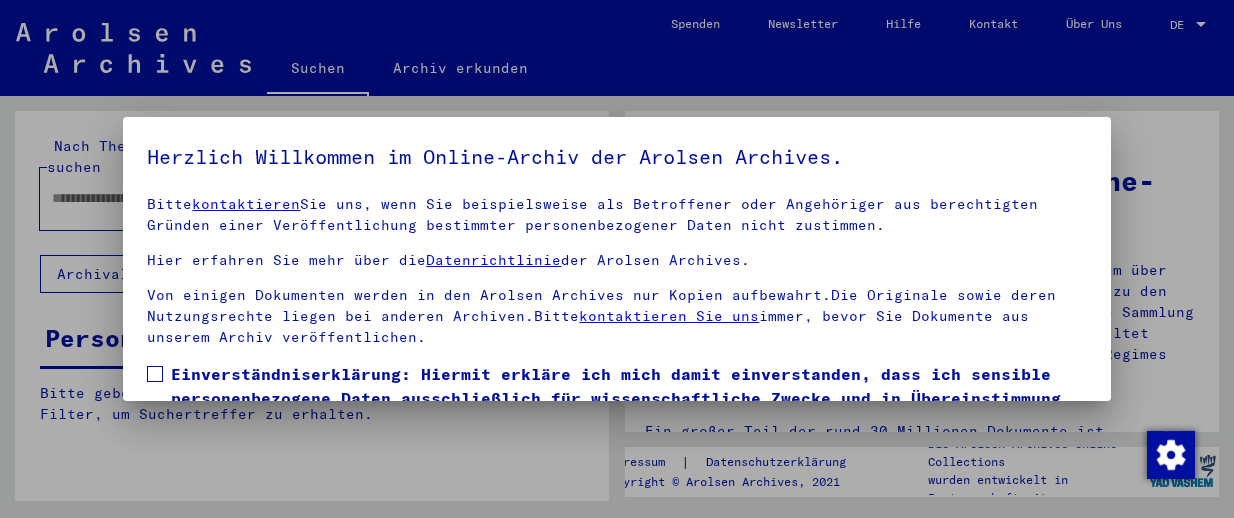 click on "Einverständniserklärung: Hiermit erkläre ich mich damit einverstanden, dass ich sensible personenbezogene Daten ausschließlich für wissenschaftliche Zwecke und in Übereinstimmung mit den geltenden nationalen Gesetzen und Bestimmungen nutze. Mir ist bewusst, dass ein Verstoß gegen diese Gesetze und/oder Bestimmungen strafrechtliche Konsequenzen nach sich ziehen kann." at bounding box center [628, 422] 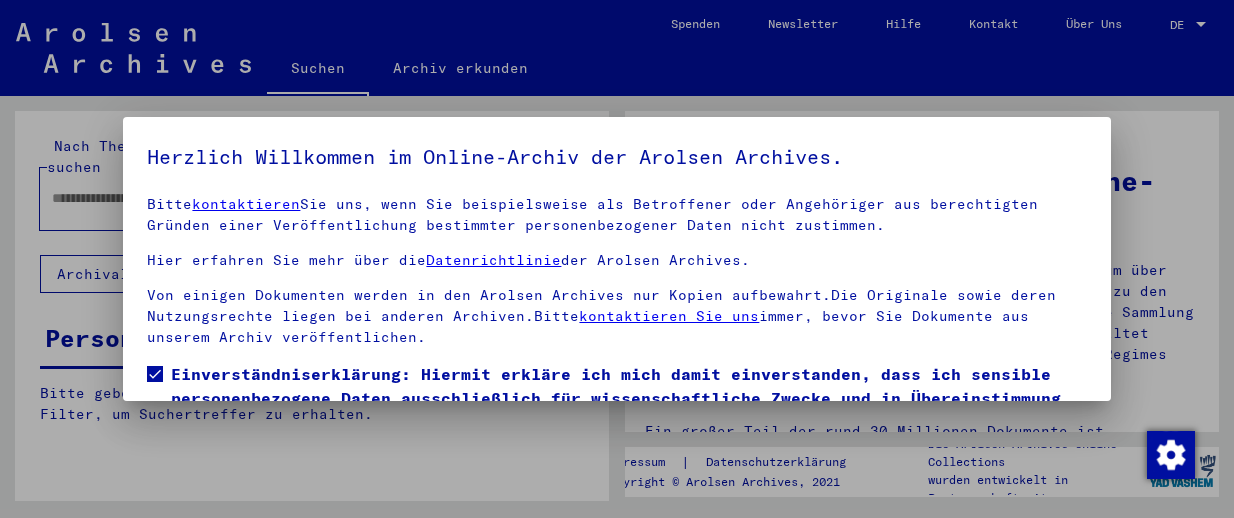 scroll, scrollTop: 152, scrollLeft: 0, axis: vertical 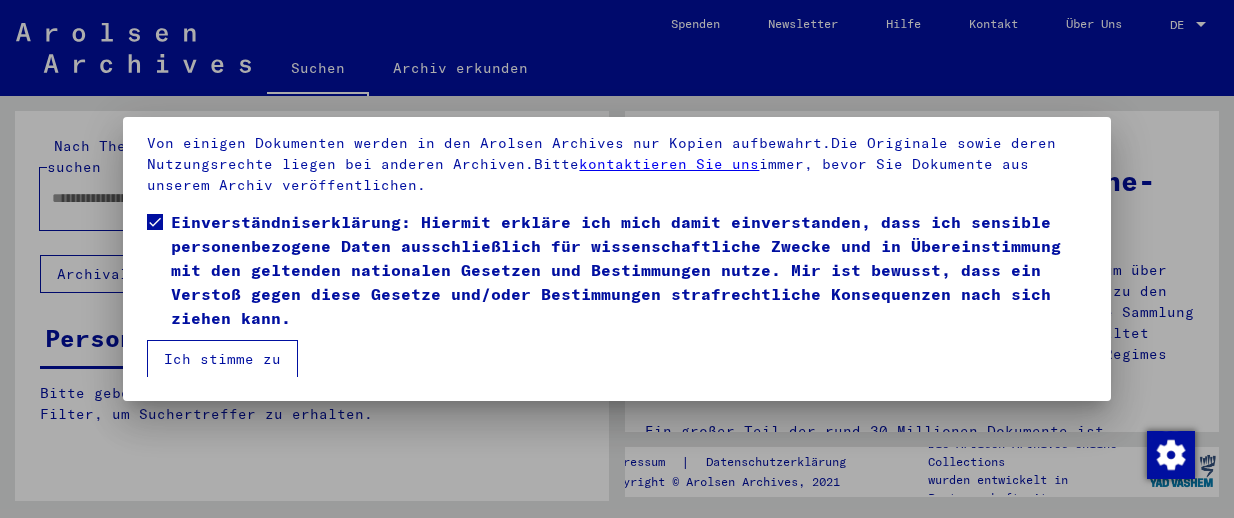 click on "Ich stimme zu" at bounding box center [222, 359] 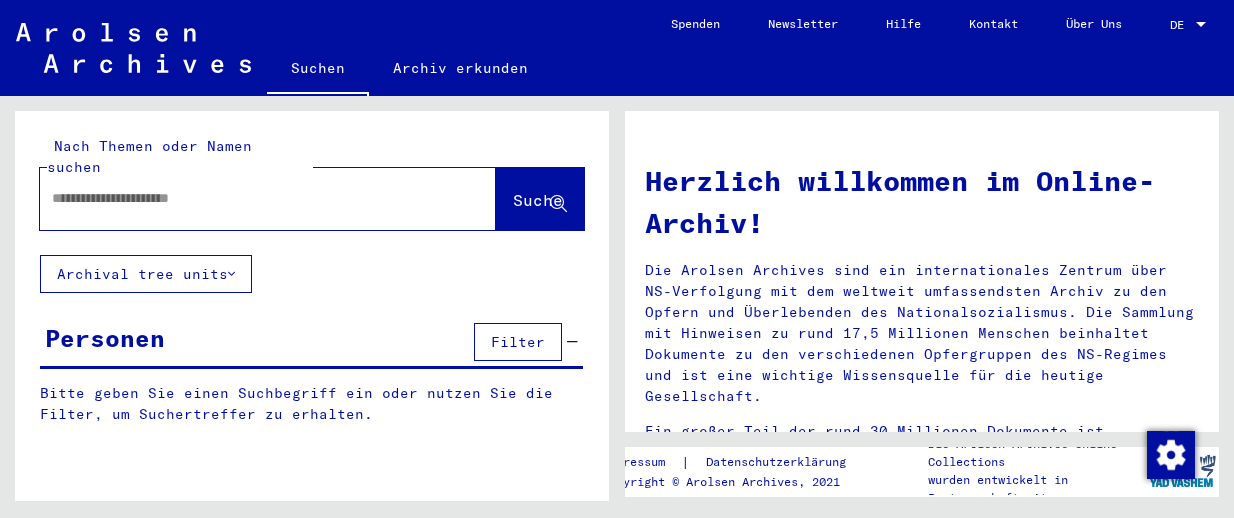 click at bounding box center [244, 198] 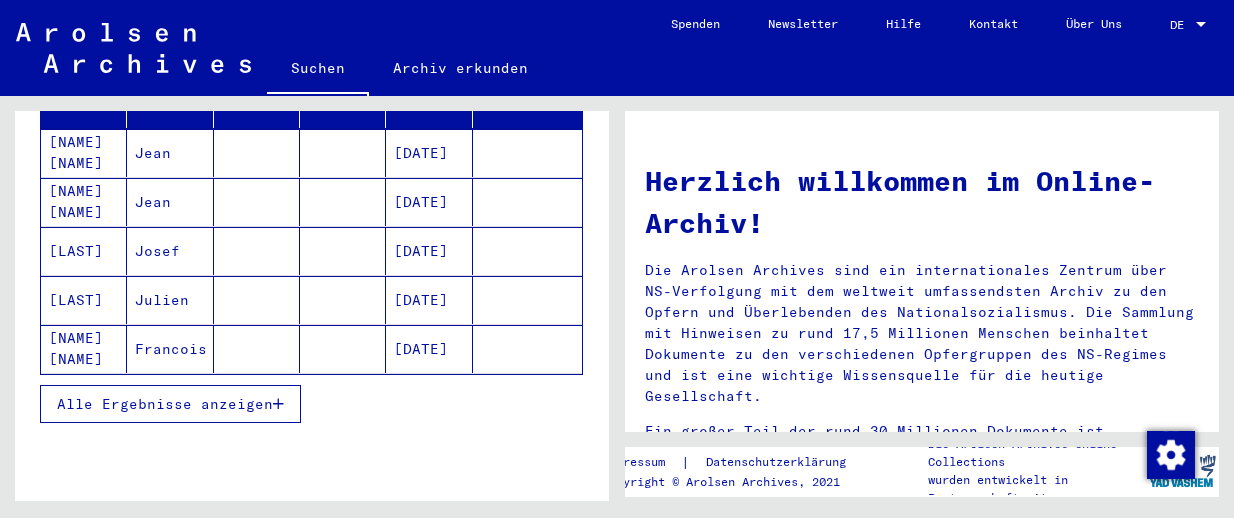 scroll, scrollTop: 363, scrollLeft: 0, axis: vertical 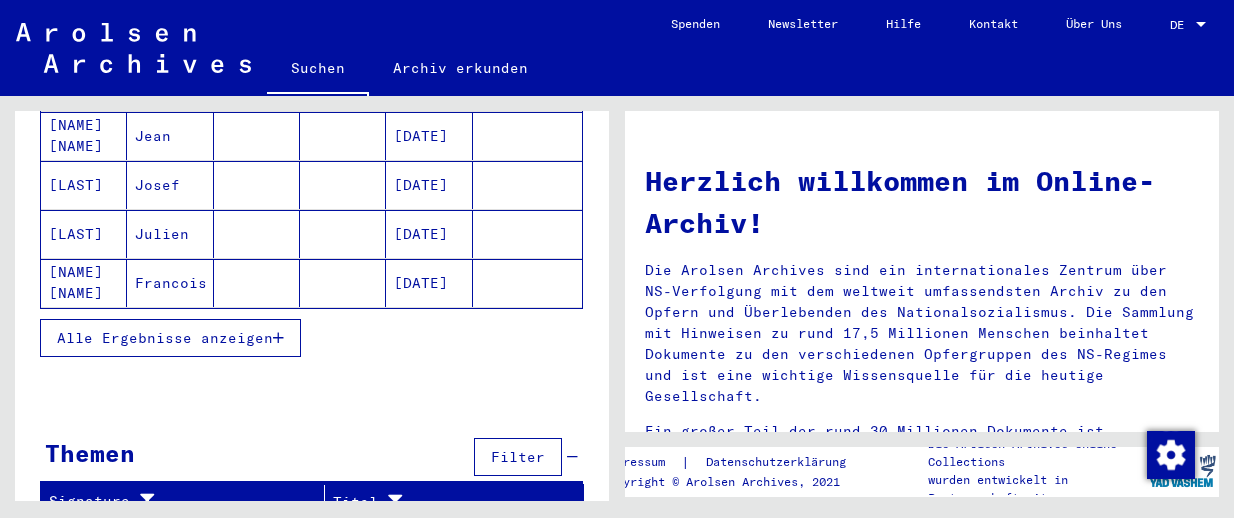 click on "Alle Ergebnisse anzeigen" at bounding box center [165, 338] 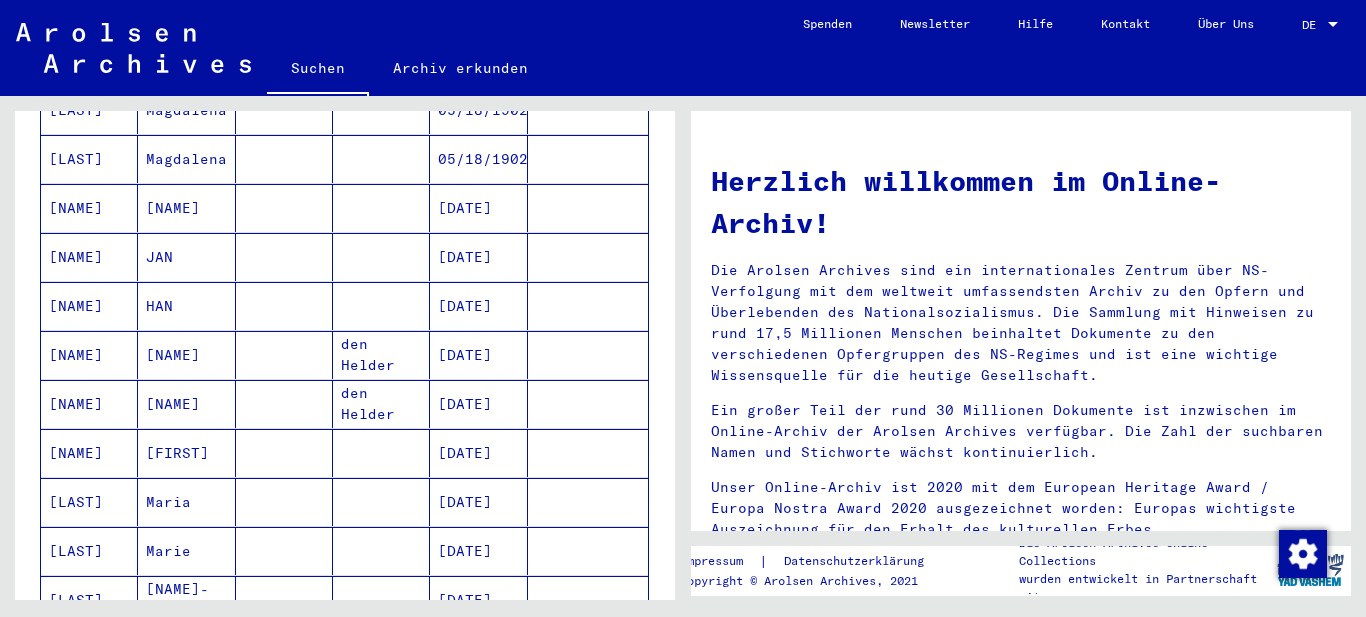 scroll, scrollTop: 663, scrollLeft: 0, axis: vertical 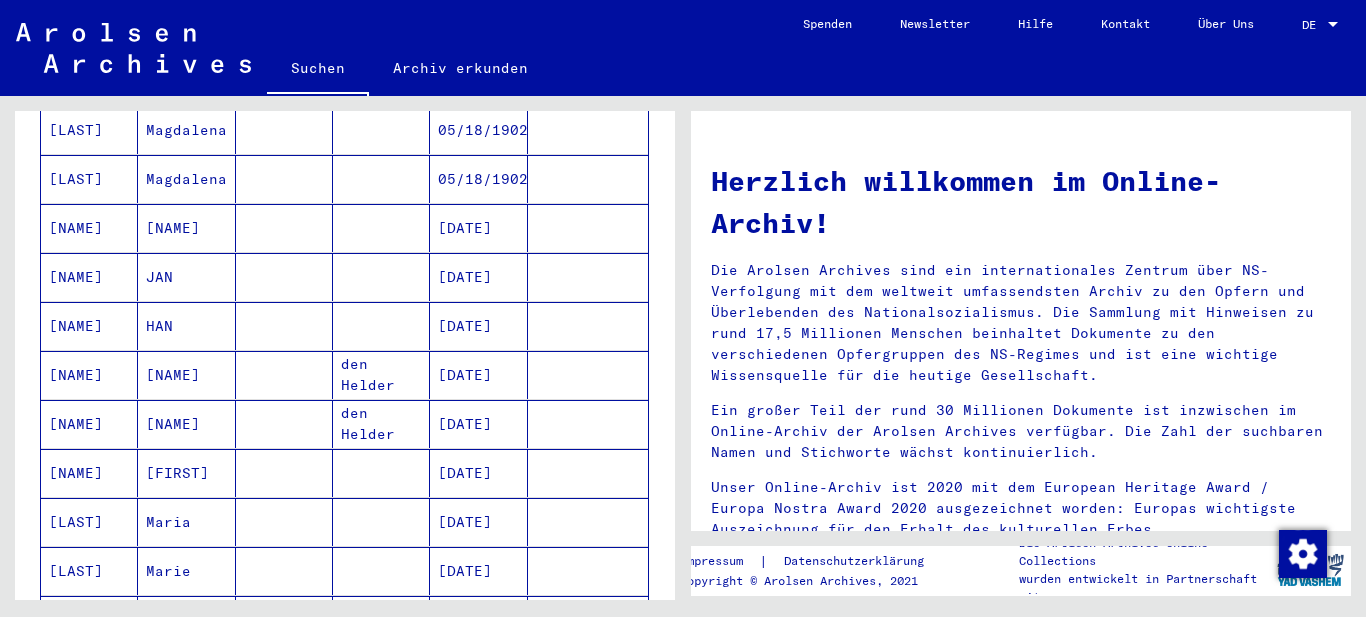 click on "[NAME]" at bounding box center [89, 277] 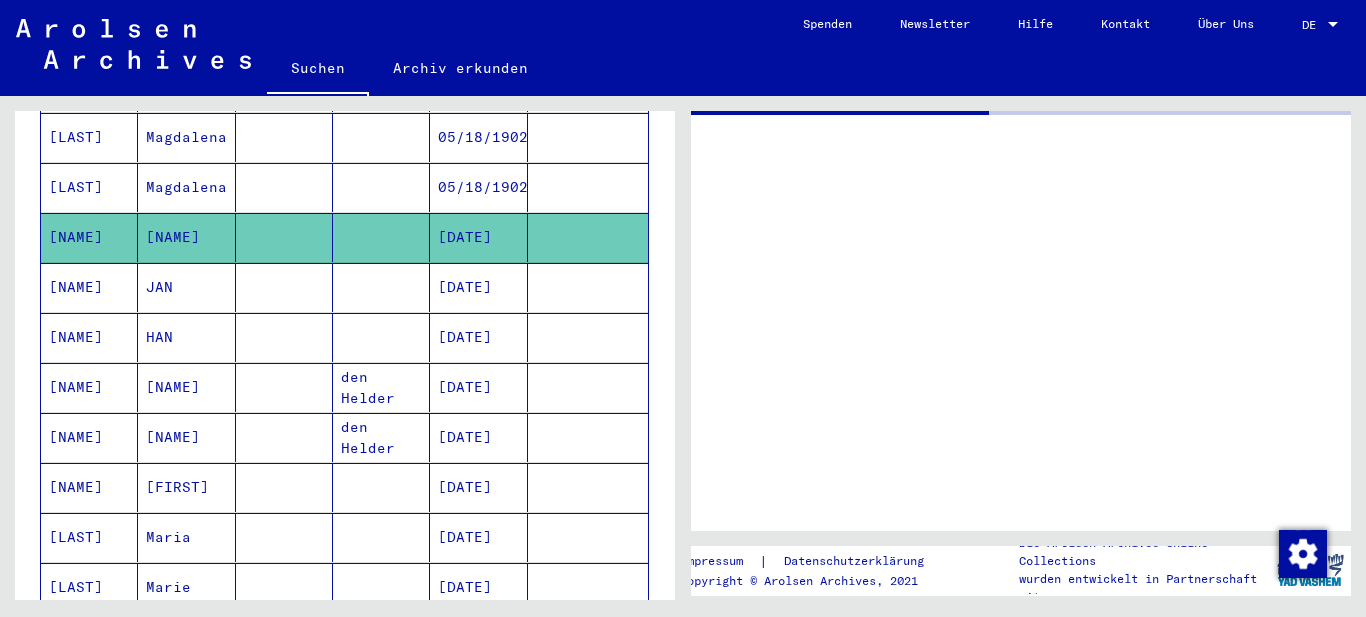 scroll, scrollTop: 670, scrollLeft: 0, axis: vertical 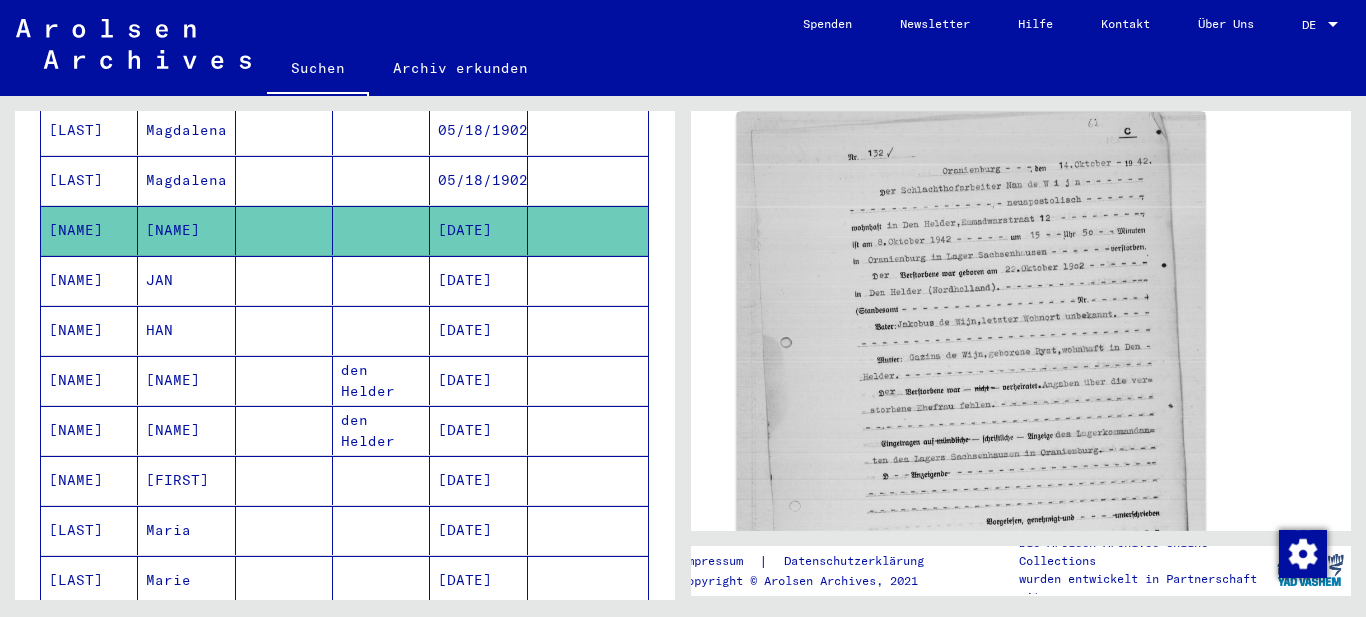 click 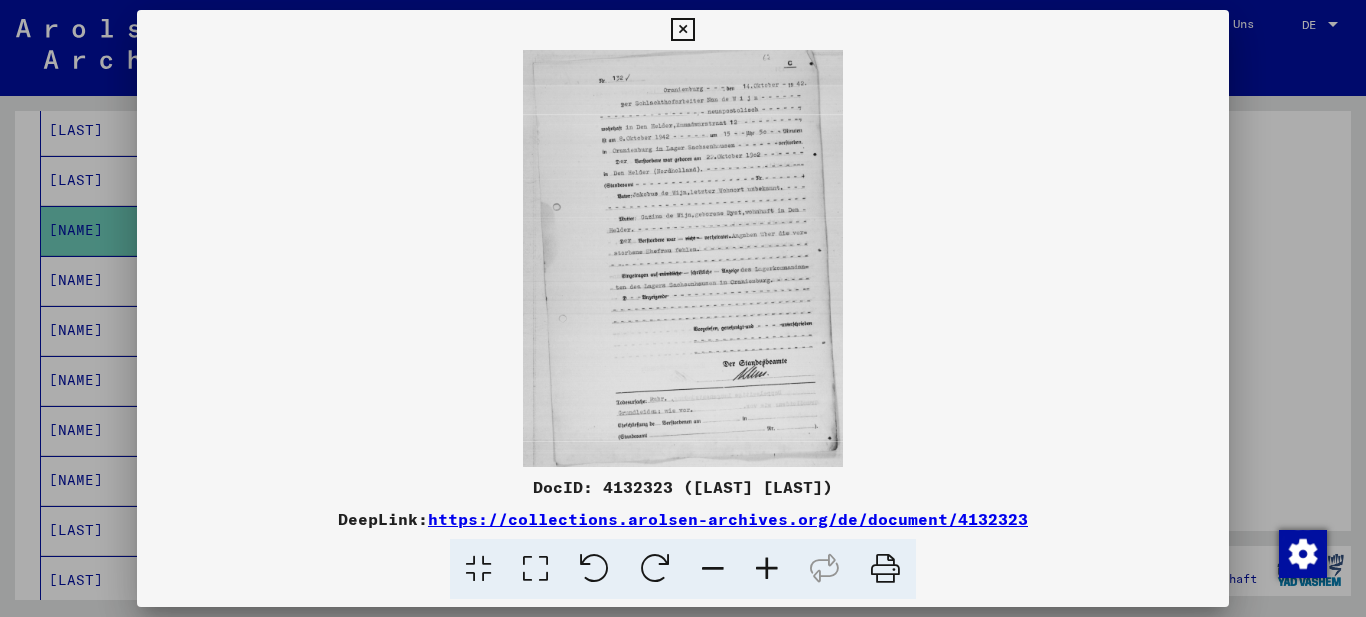 click at bounding box center (535, 569) 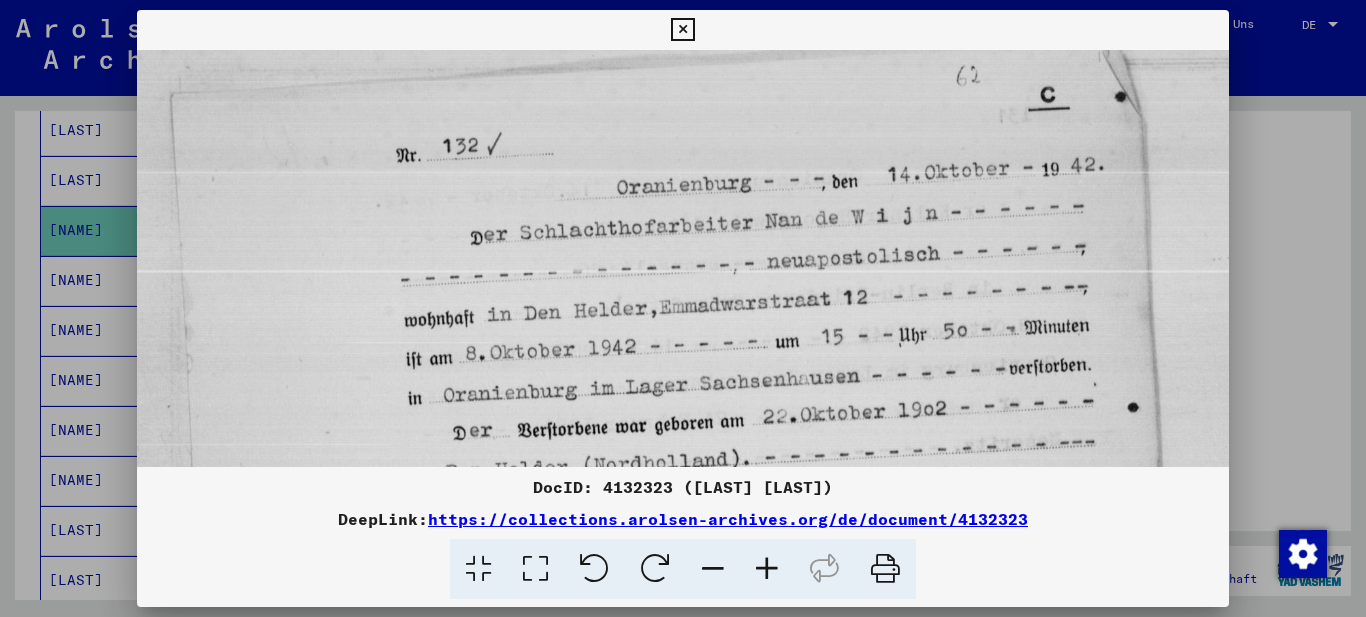scroll, scrollTop: 206, scrollLeft: 0, axis: vertical 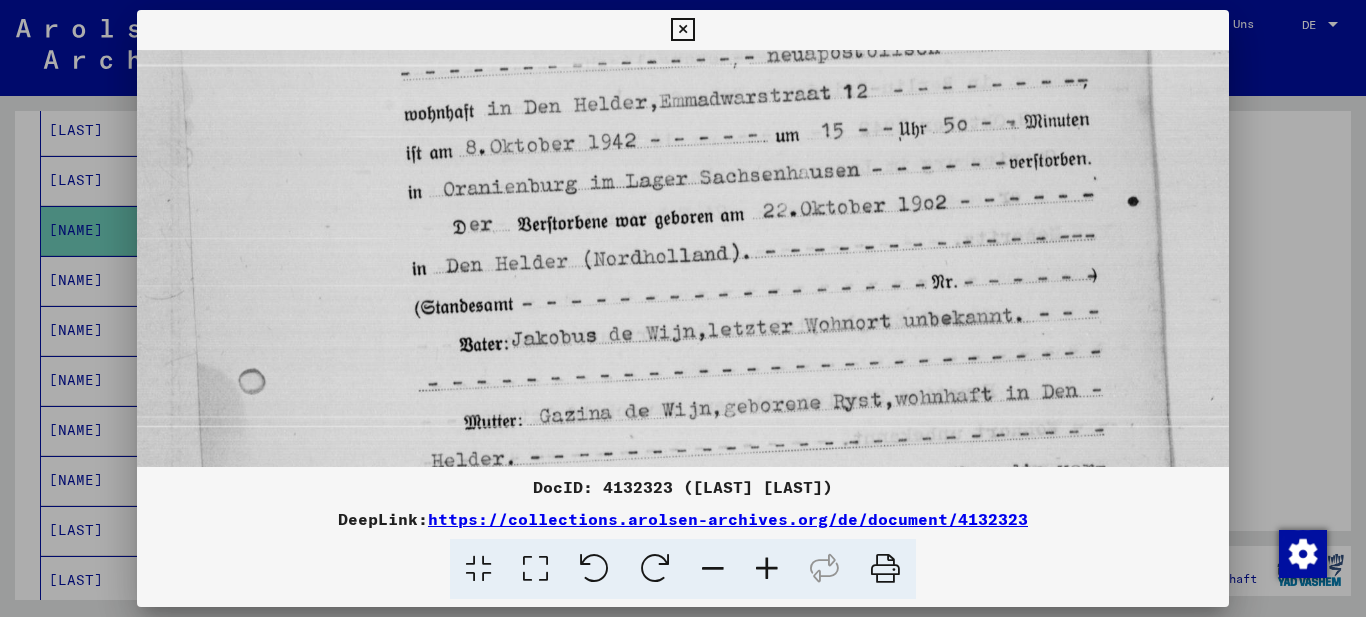 drag, startPoint x: 654, startPoint y: 246, endPoint x: 654, endPoint y: 125, distance: 121 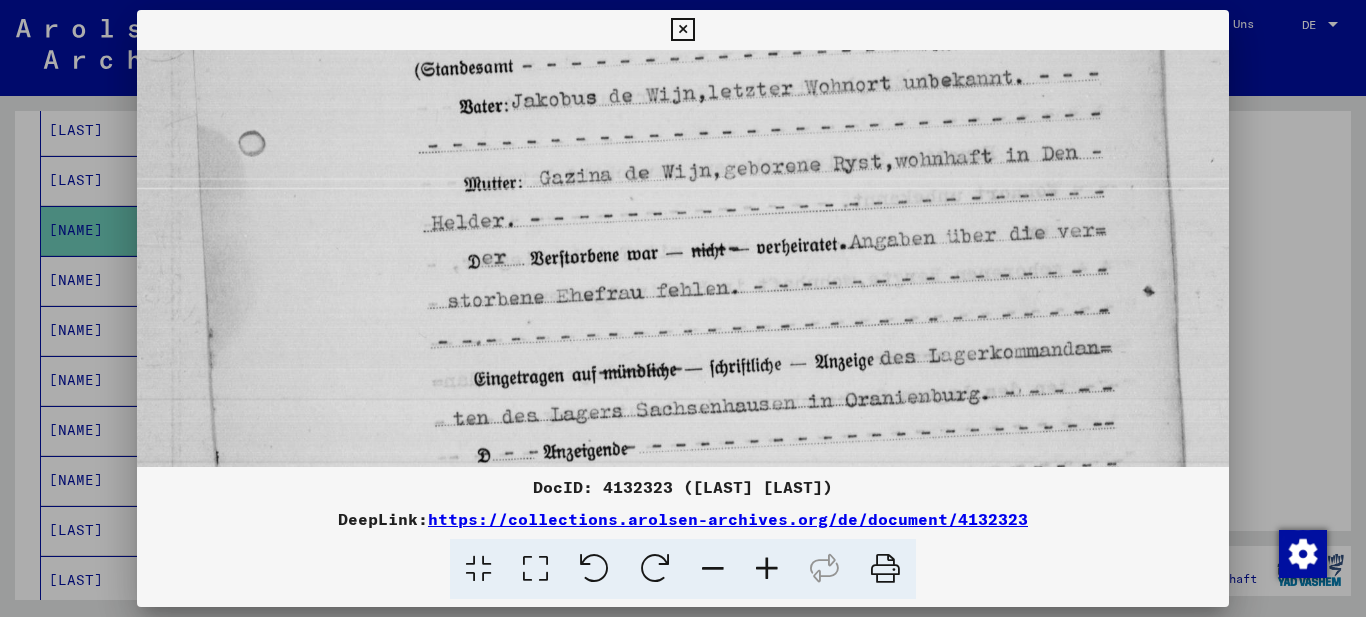 drag, startPoint x: 641, startPoint y: 138, endPoint x: 636, endPoint y: 66, distance: 72.1734 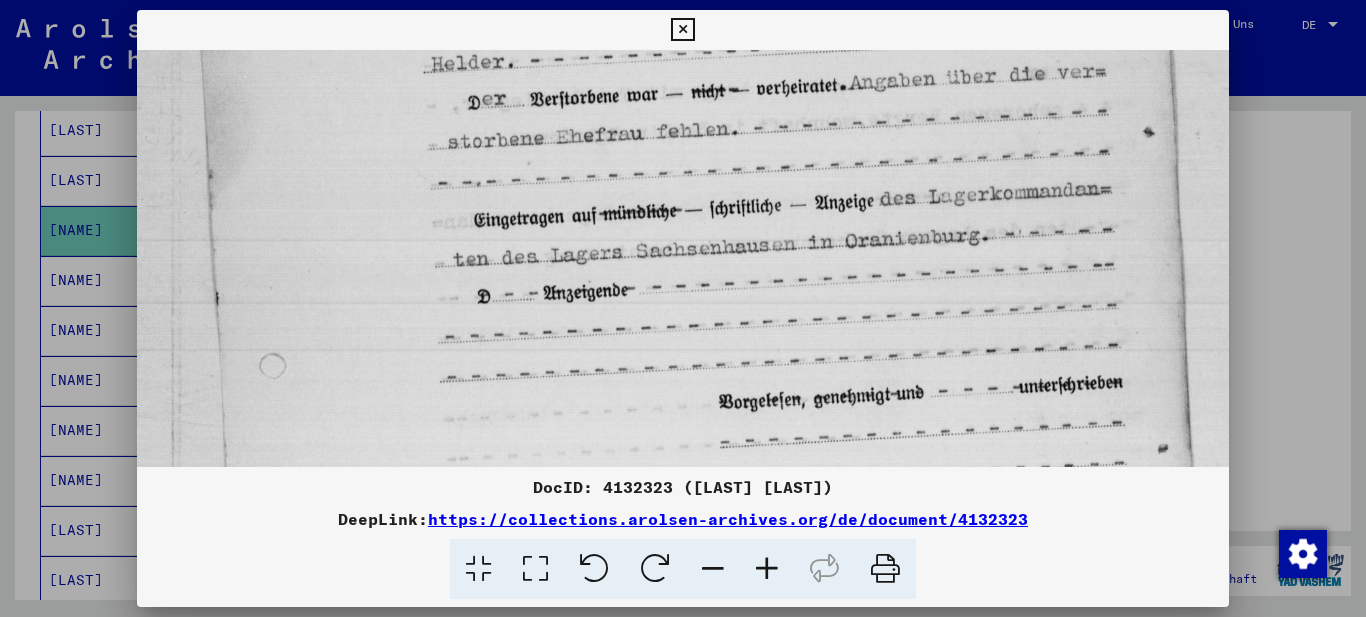 drag, startPoint x: 605, startPoint y: 294, endPoint x: 614, endPoint y: 135, distance: 159.25452 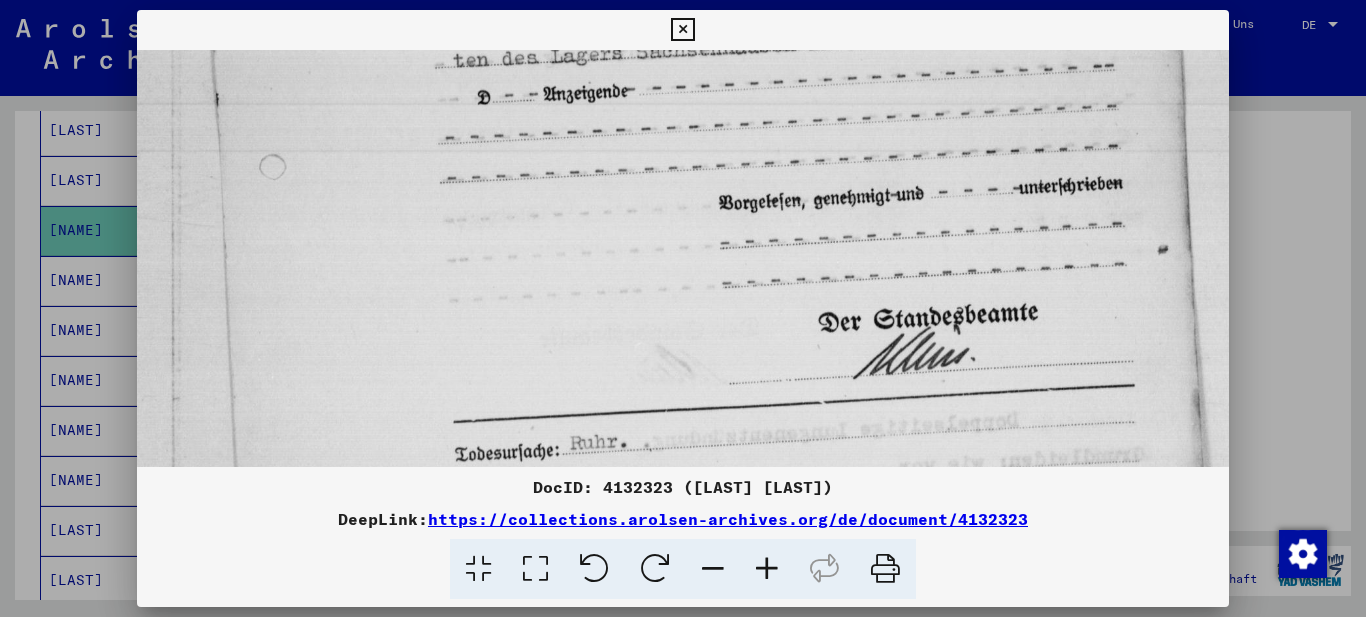 drag, startPoint x: 638, startPoint y: 167, endPoint x: 643, endPoint y: 71, distance: 96.13012 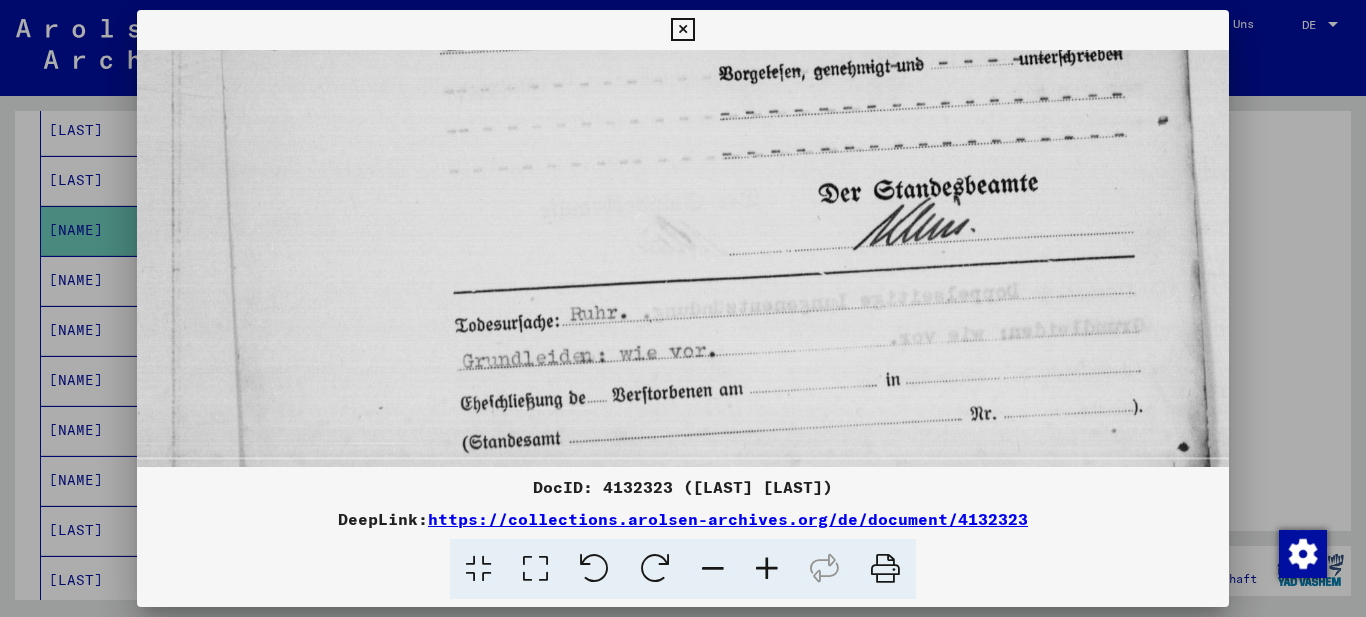 drag, startPoint x: 618, startPoint y: 141, endPoint x: 624, endPoint y: 77, distance: 64.28063 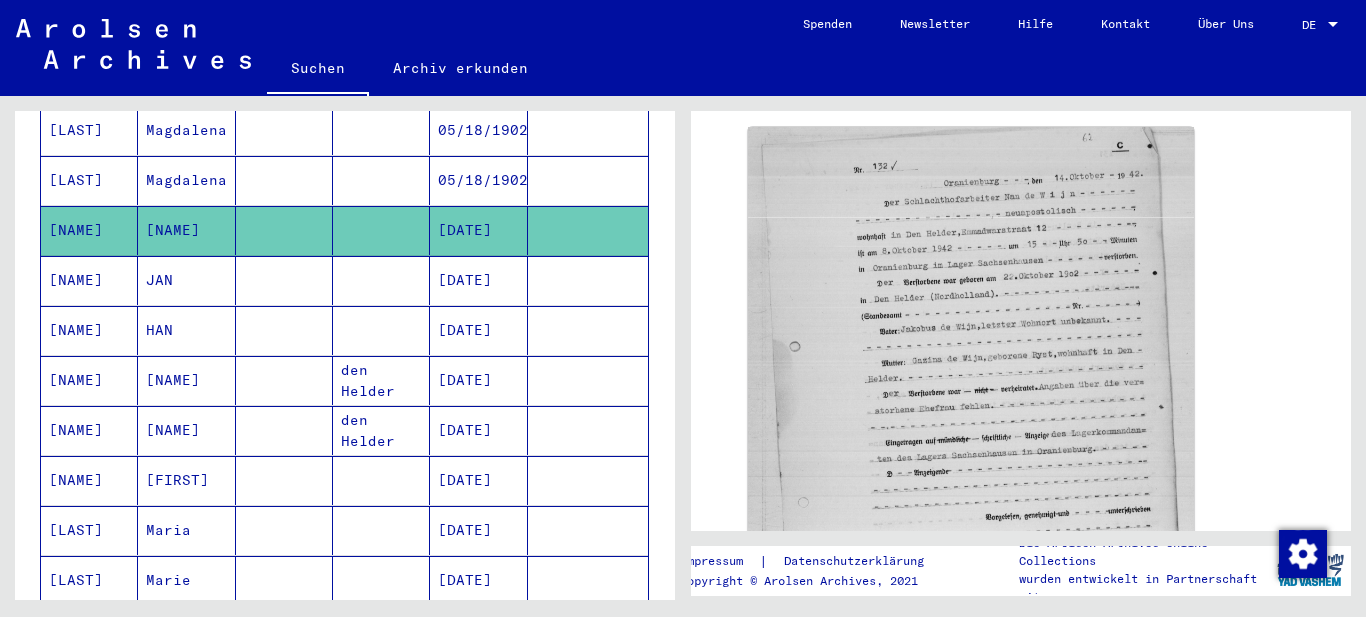 click on "[NAME]" at bounding box center (89, 330) 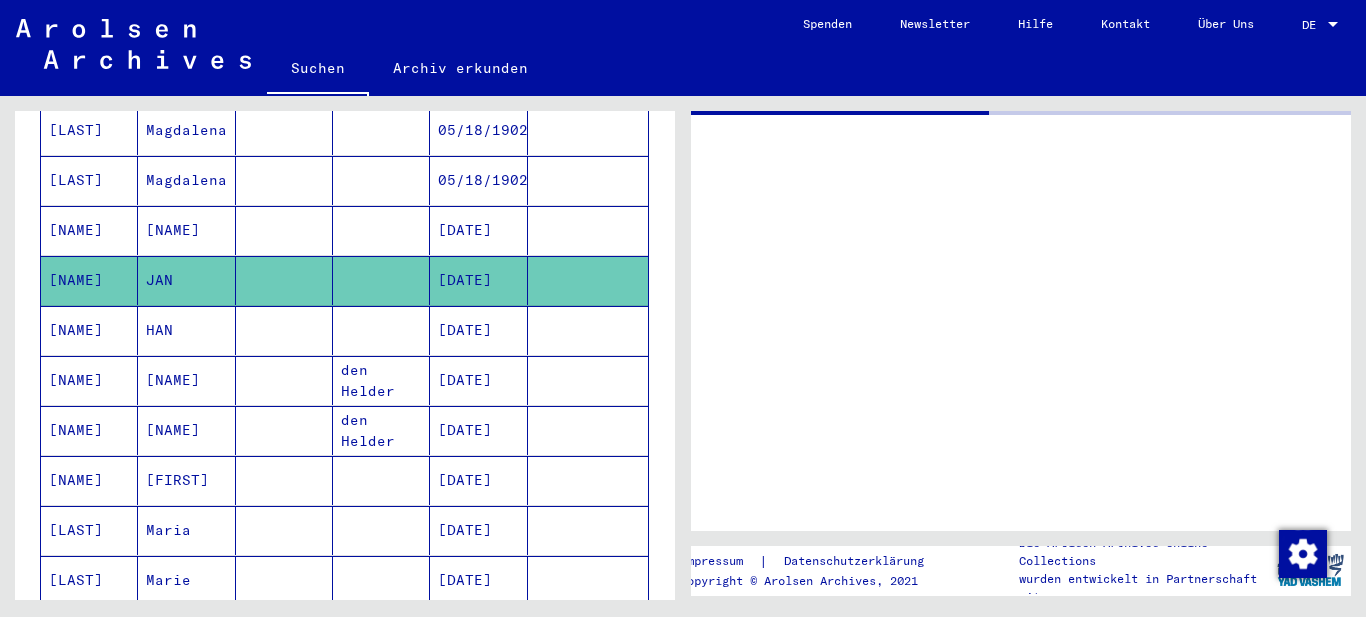 scroll, scrollTop: 0, scrollLeft: 0, axis: both 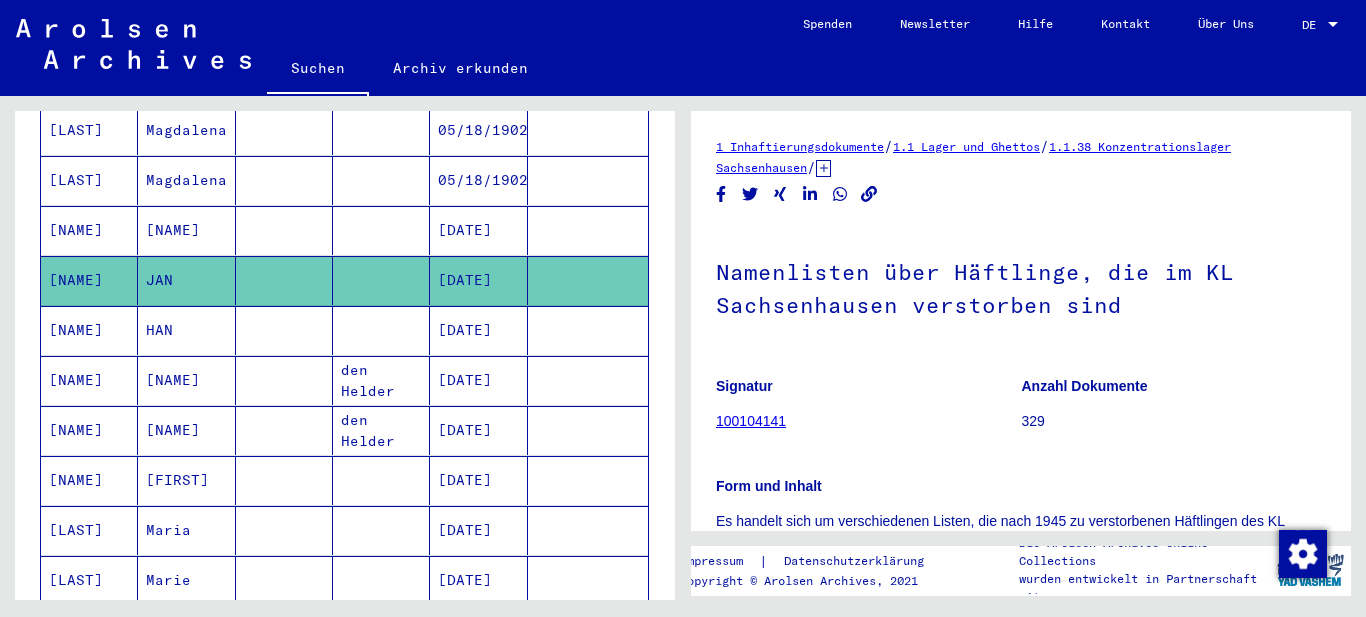 click on "HAN" at bounding box center [186, 380] 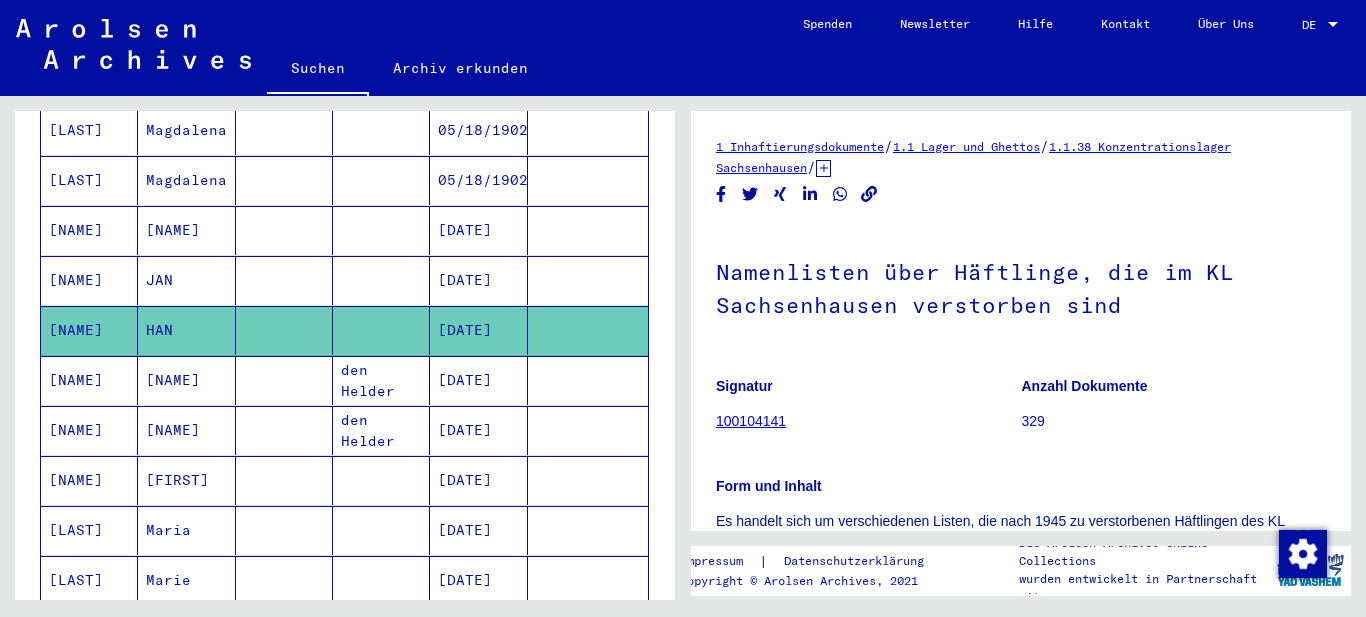 scroll, scrollTop: 0, scrollLeft: 0, axis: both 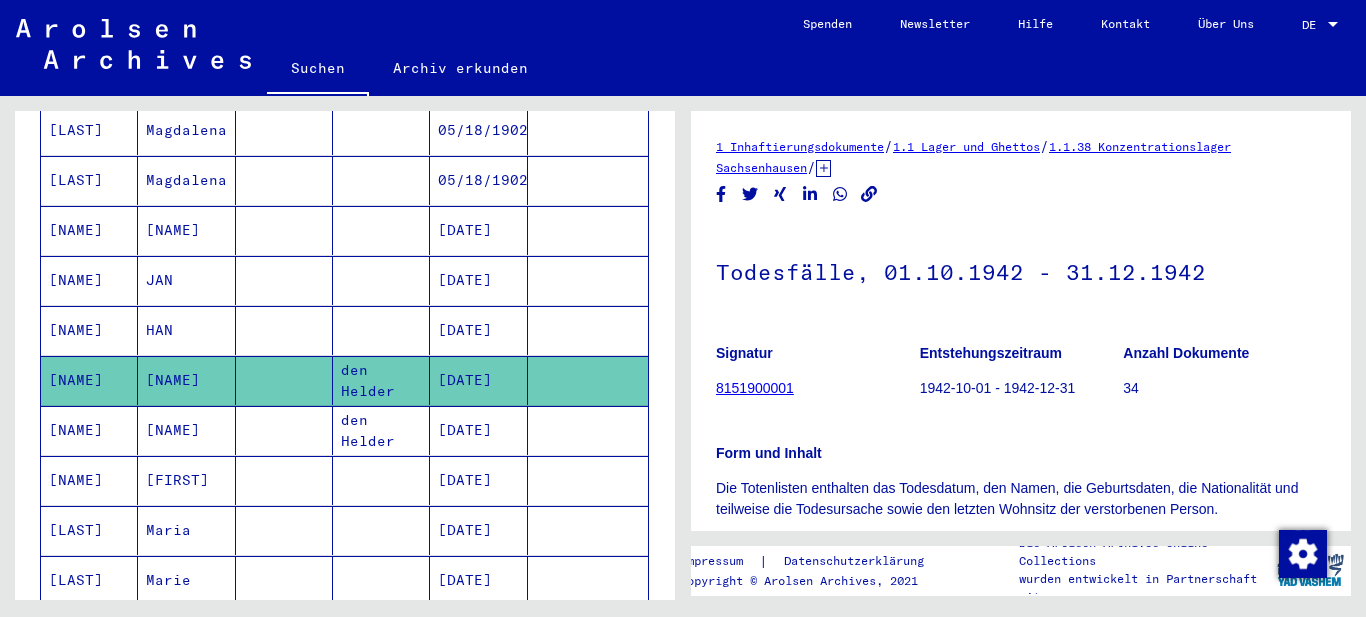 click on "den Helder" at bounding box center (381, 480) 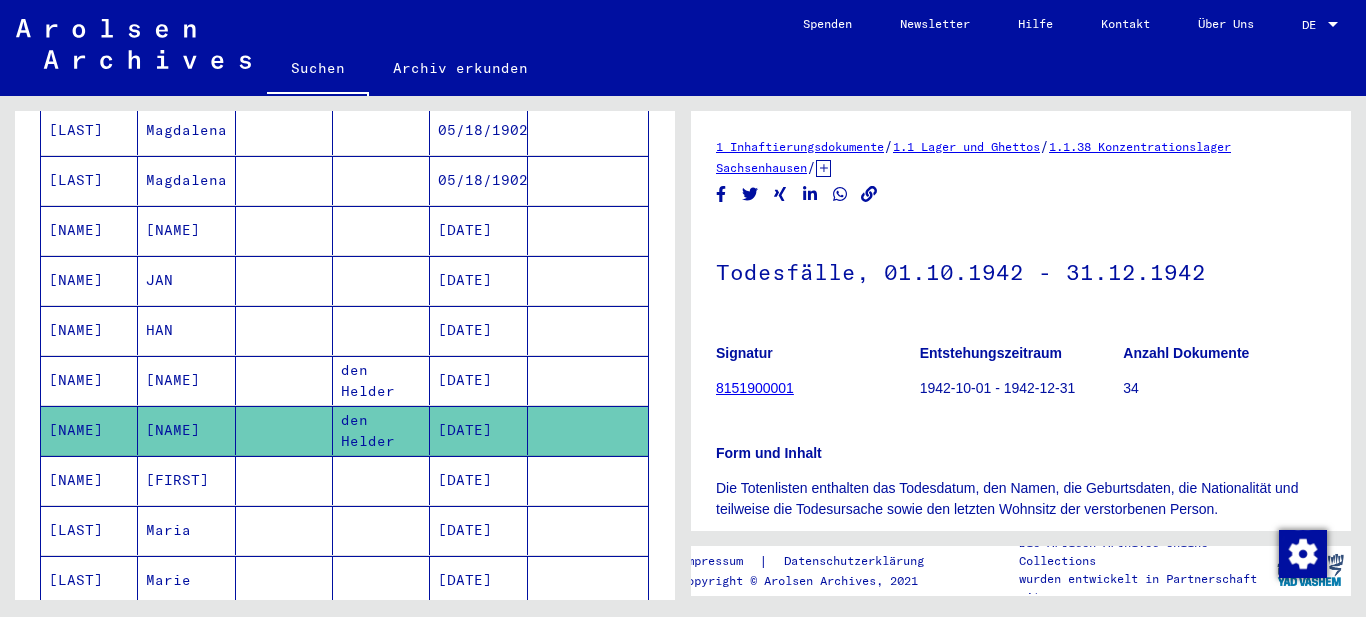 scroll, scrollTop: 0, scrollLeft: 0, axis: both 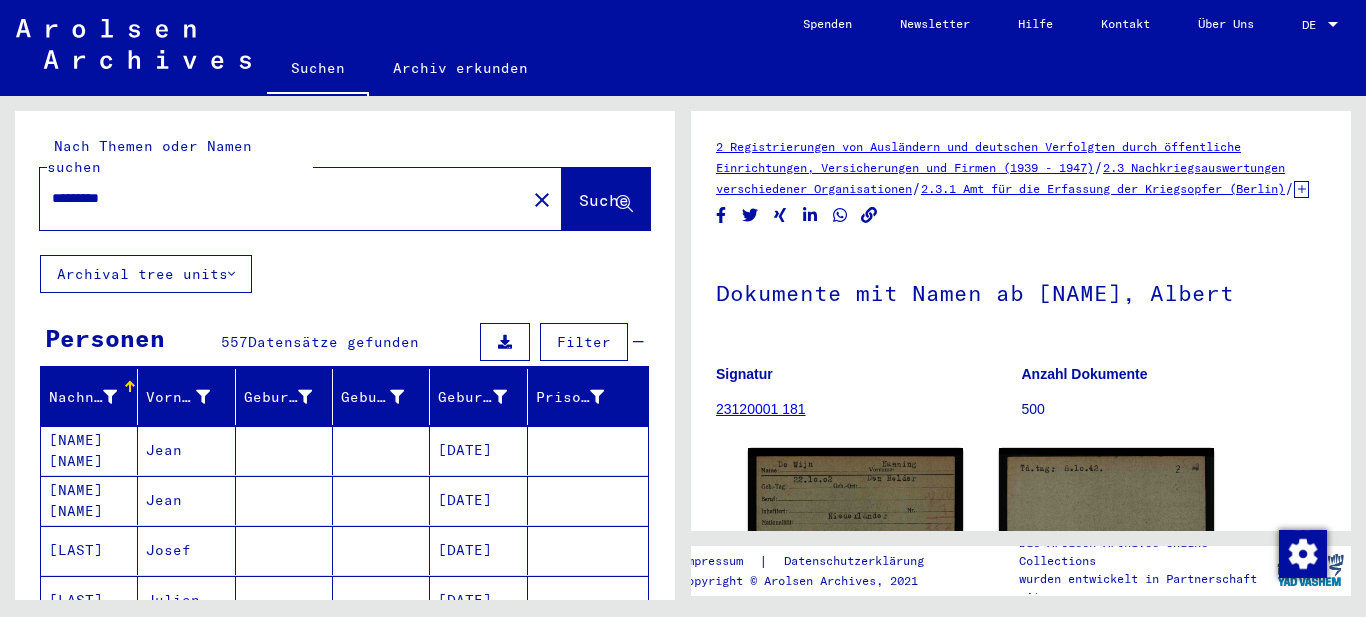 drag, startPoint x: 184, startPoint y: 179, endPoint x: 18, endPoint y: 165, distance: 166.58931 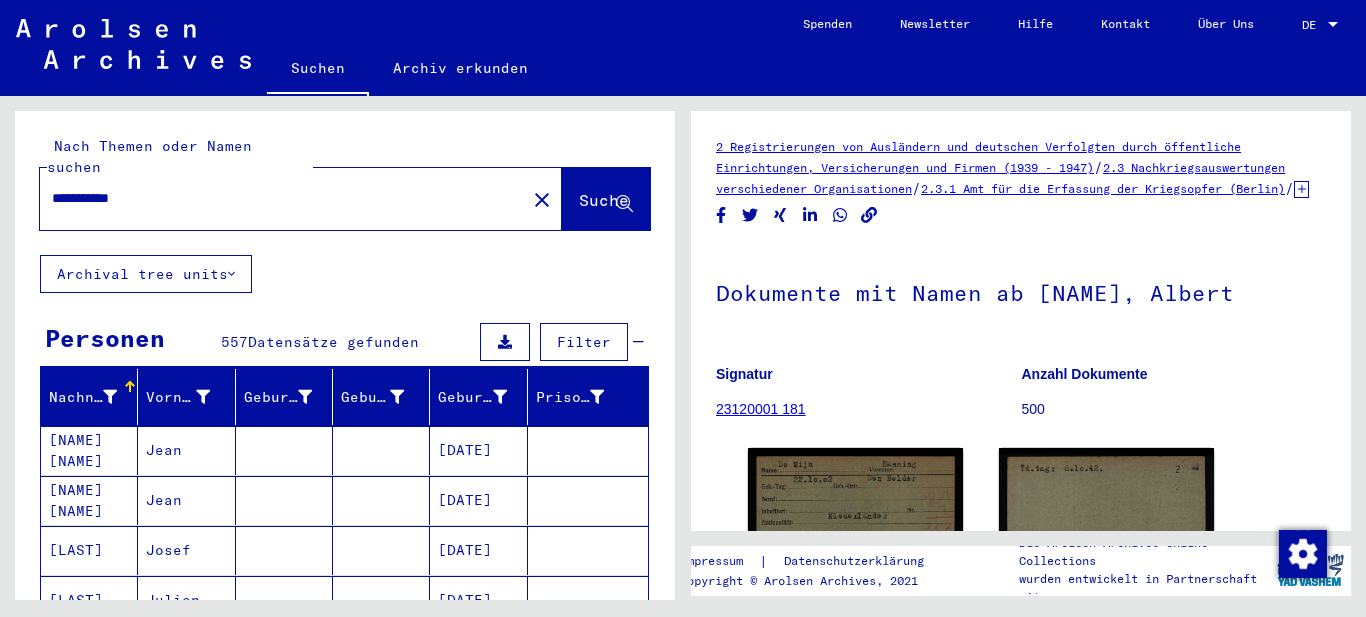 type on "**********" 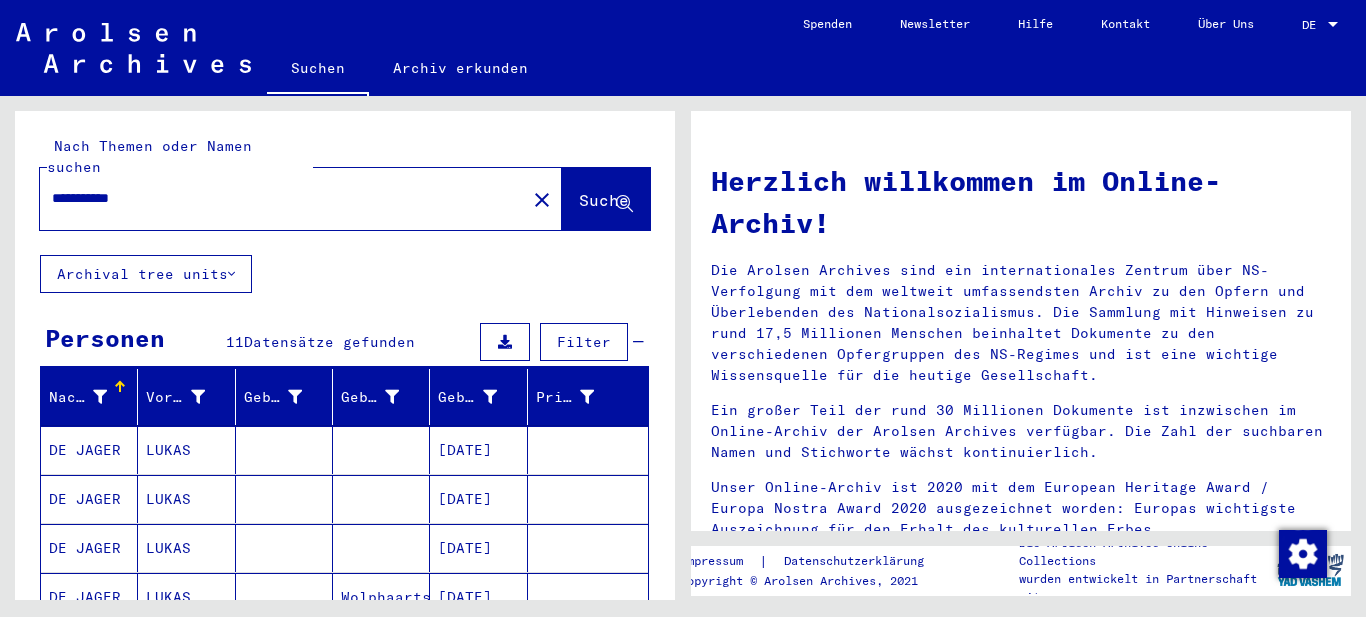 click on "LUKAS" at bounding box center [186, 499] 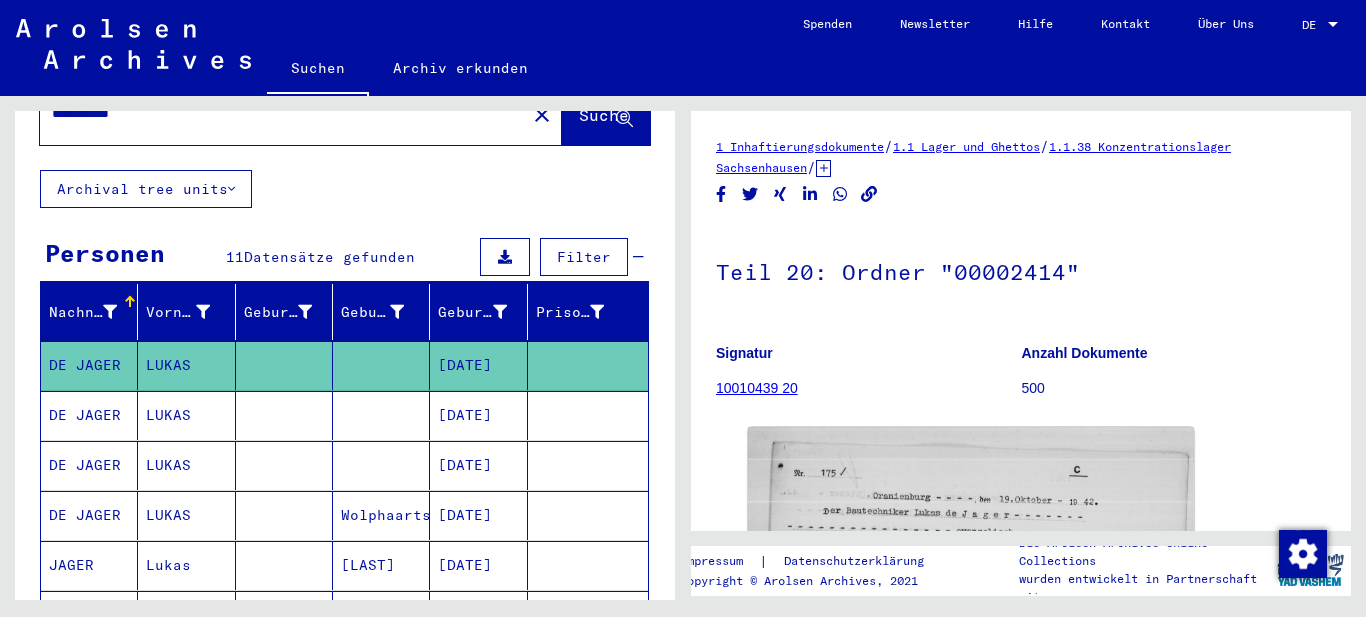 scroll, scrollTop: 200, scrollLeft: 0, axis: vertical 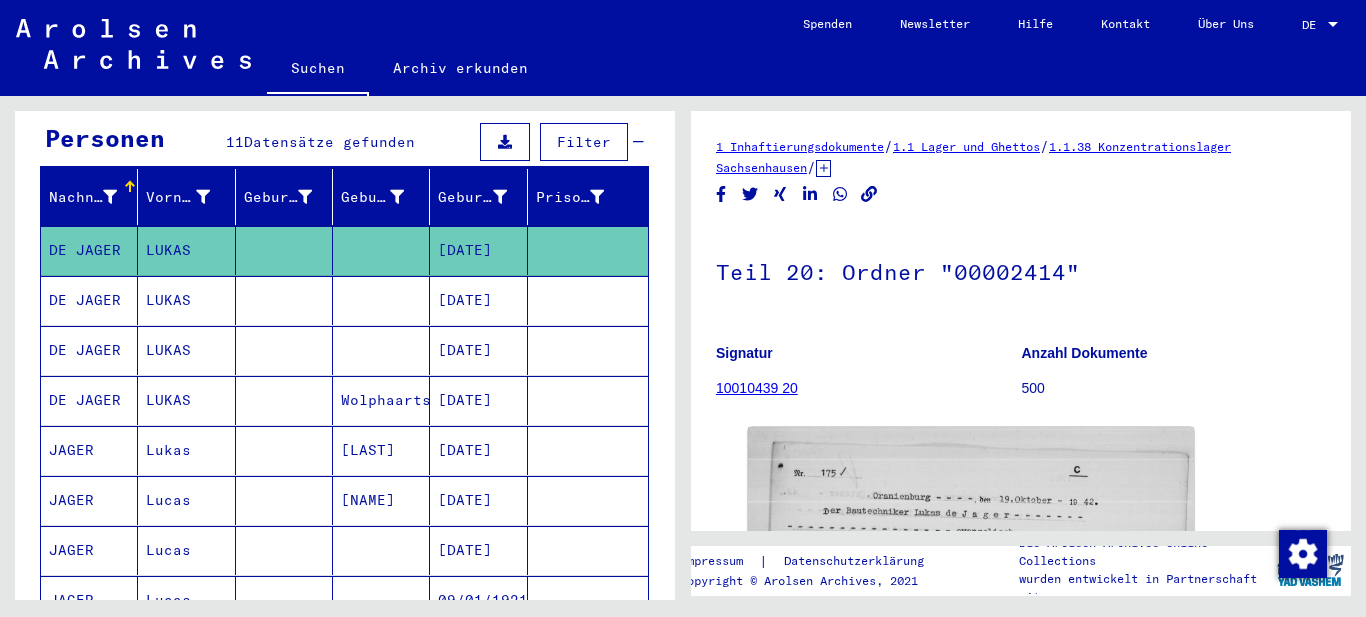 click at bounding box center (505, 142) 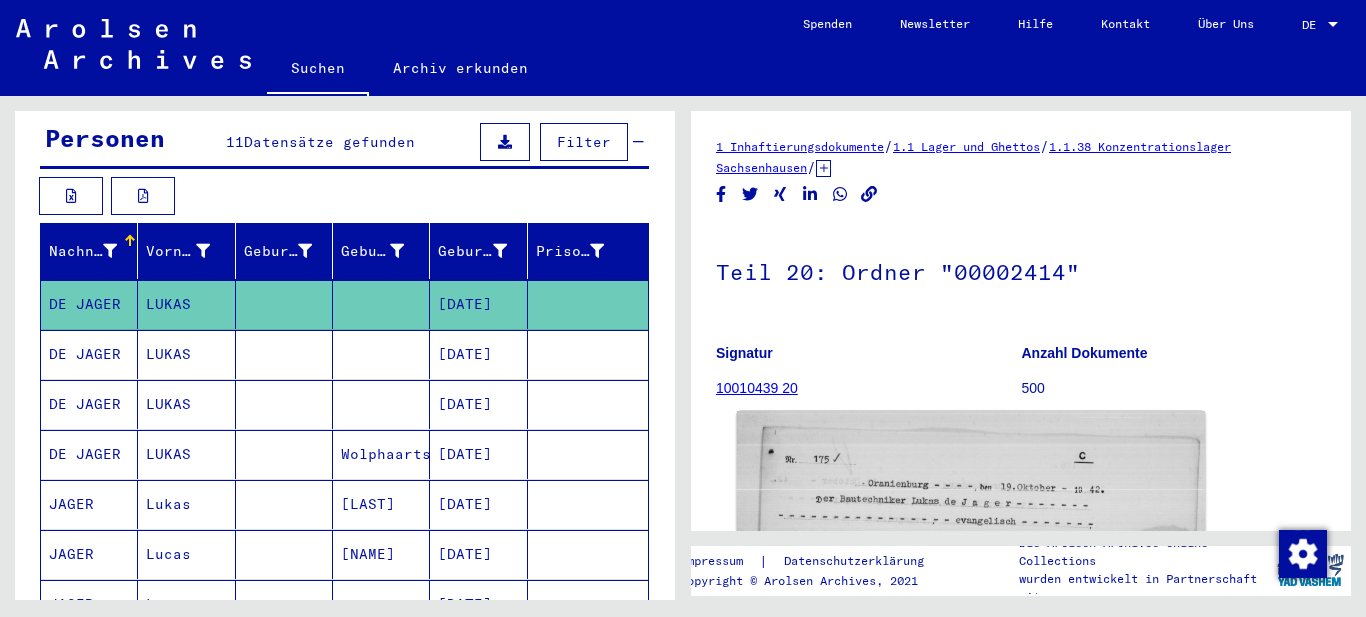 click 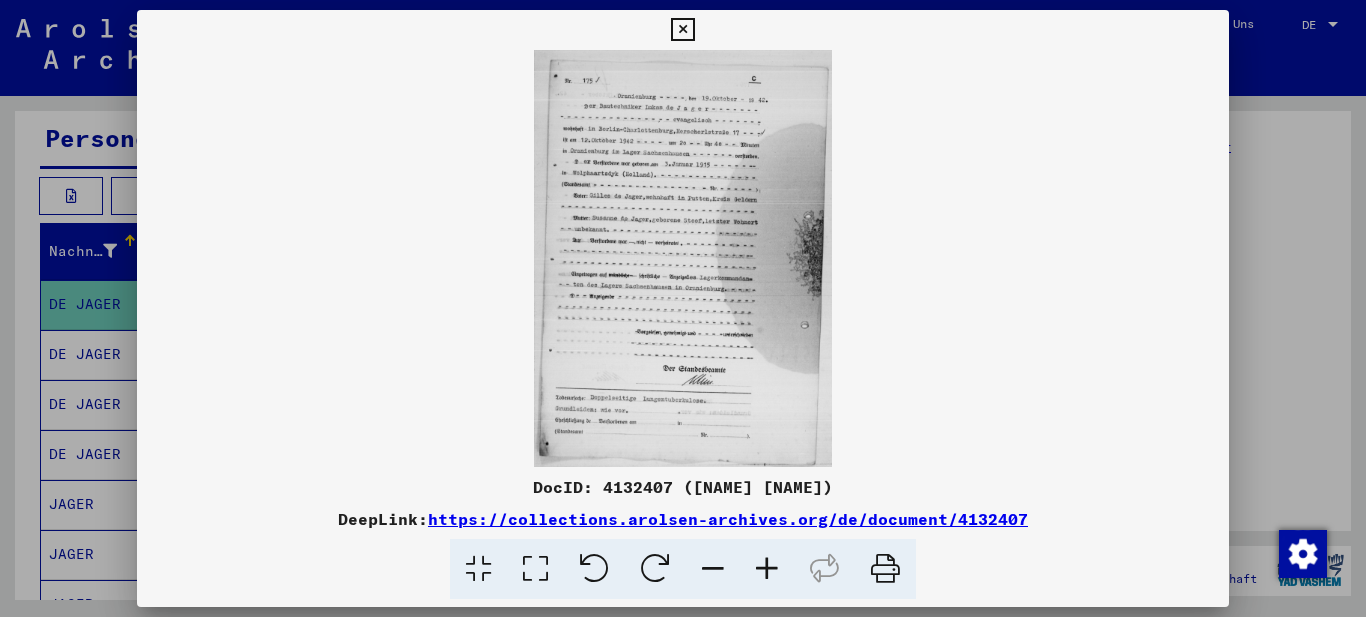 click at bounding box center [535, 569] 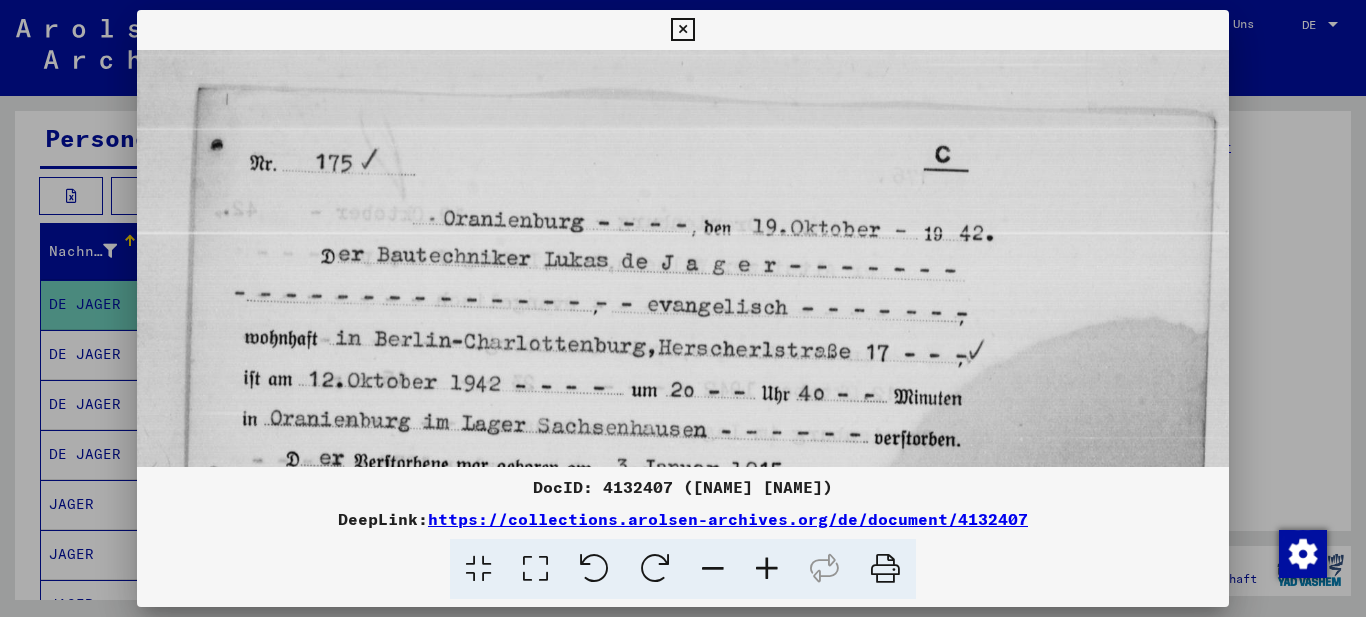 click on "DocID: 4132407 ([NAME] [NAME])" at bounding box center [683, 487] 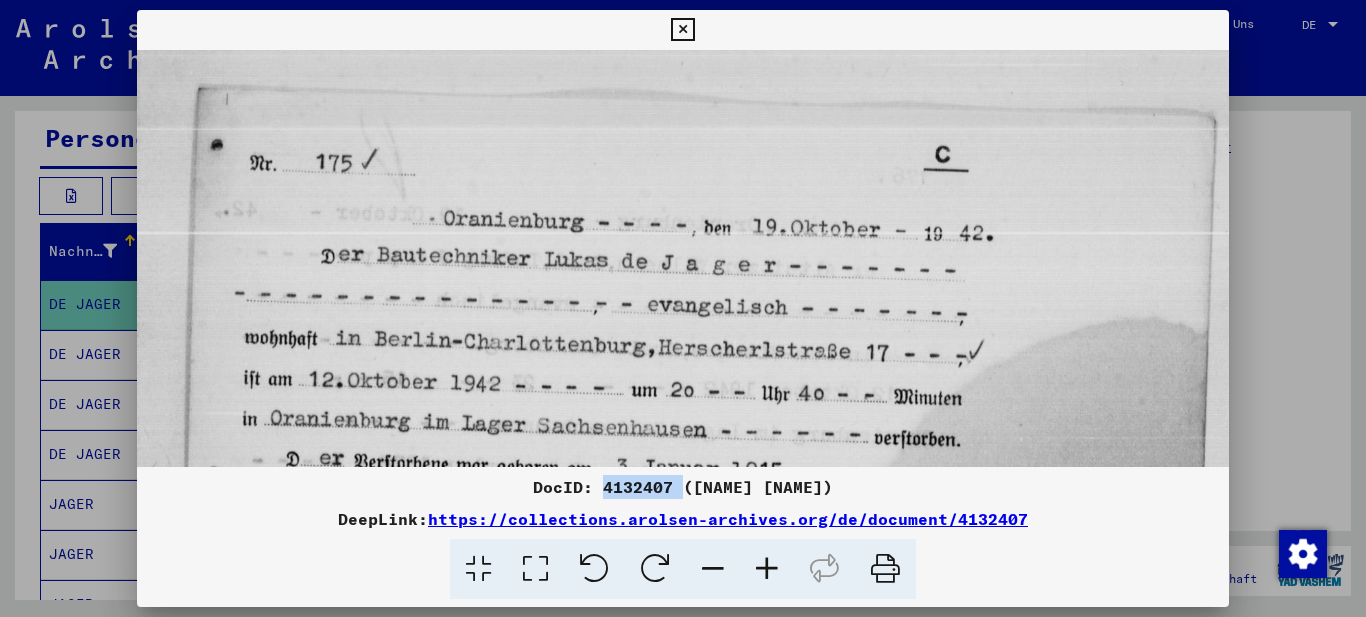 click on "DocID: 4132407 ([NAME] [NAME])" at bounding box center [683, 487] 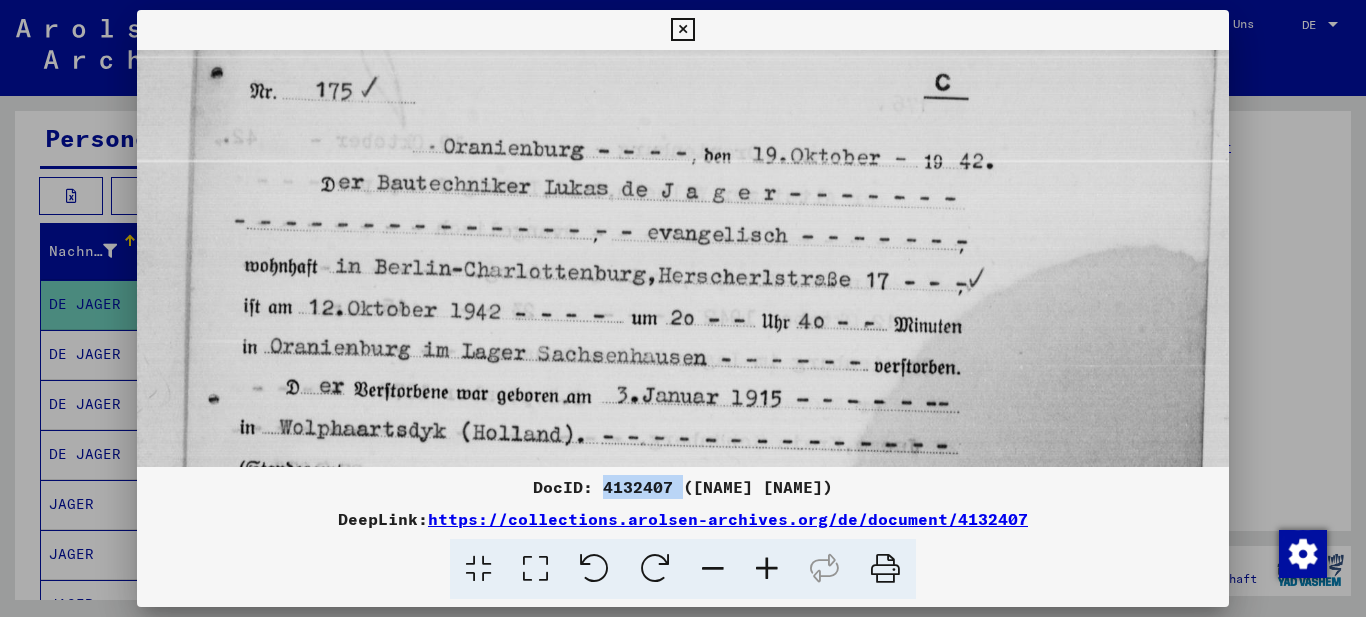 drag, startPoint x: 534, startPoint y: 380, endPoint x: 545, endPoint y: 308, distance: 72.835434 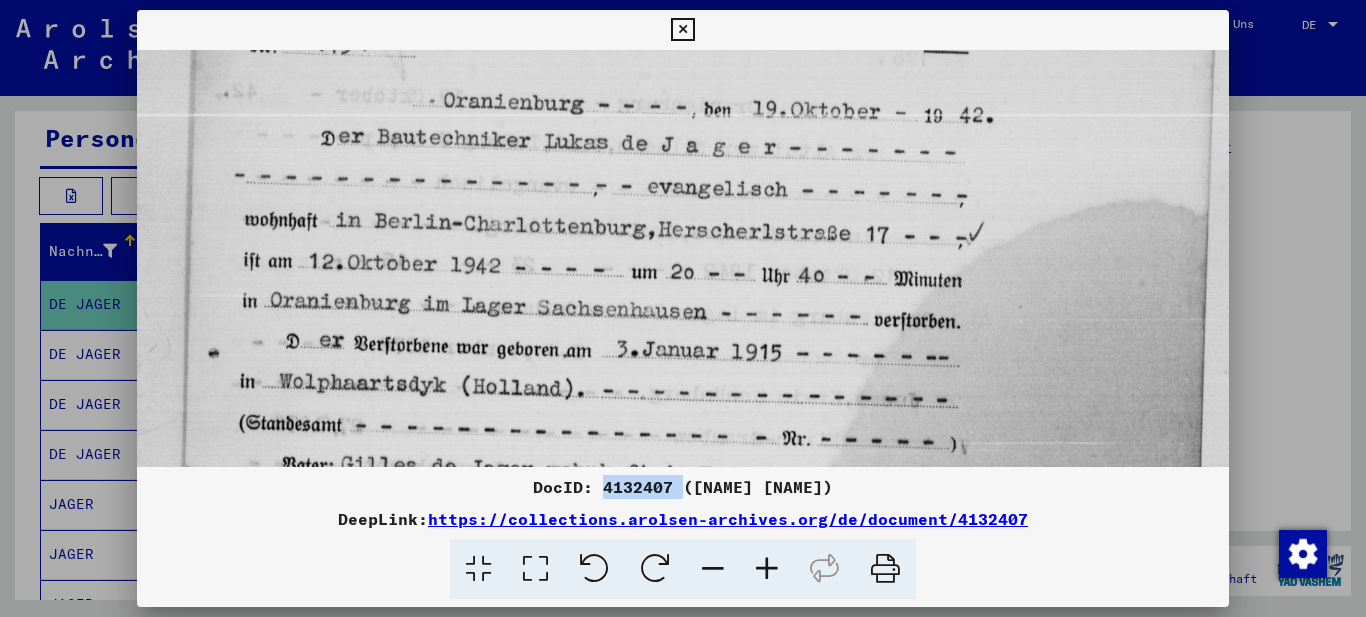 scroll, scrollTop: 125, scrollLeft: 0, axis: vertical 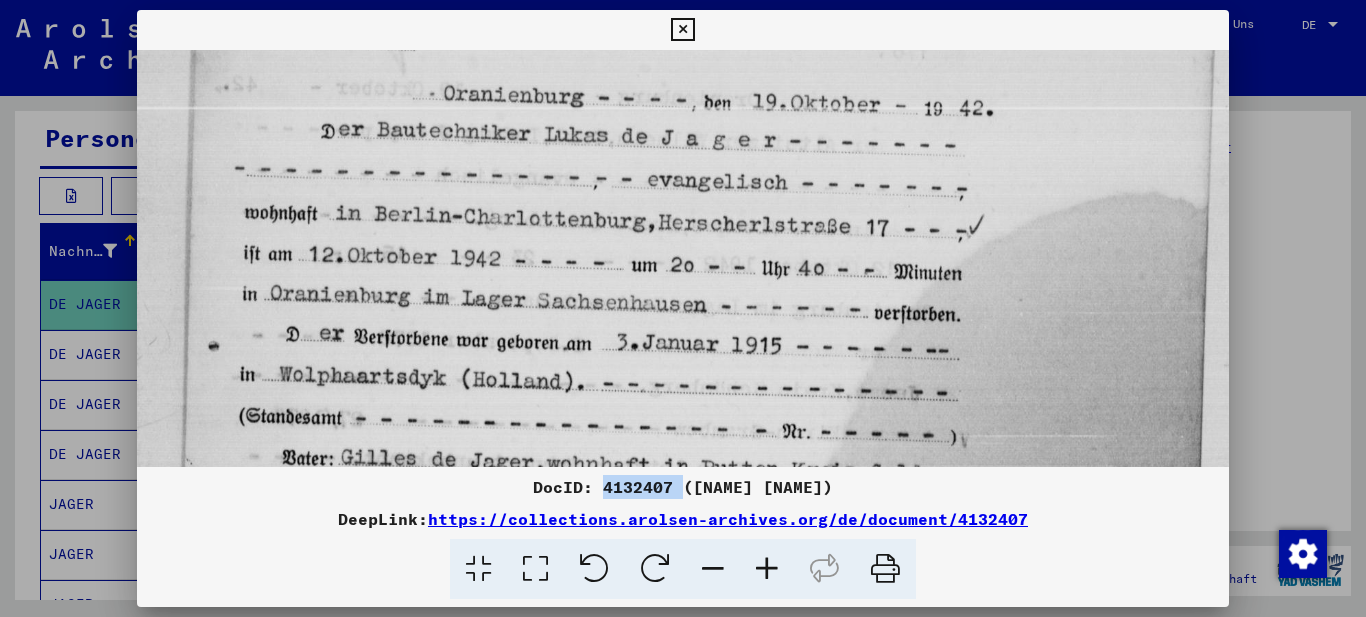 drag, startPoint x: 479, startPoint y: 240, endPoint x: 471, endPoint y: 187, distance: 53.600372 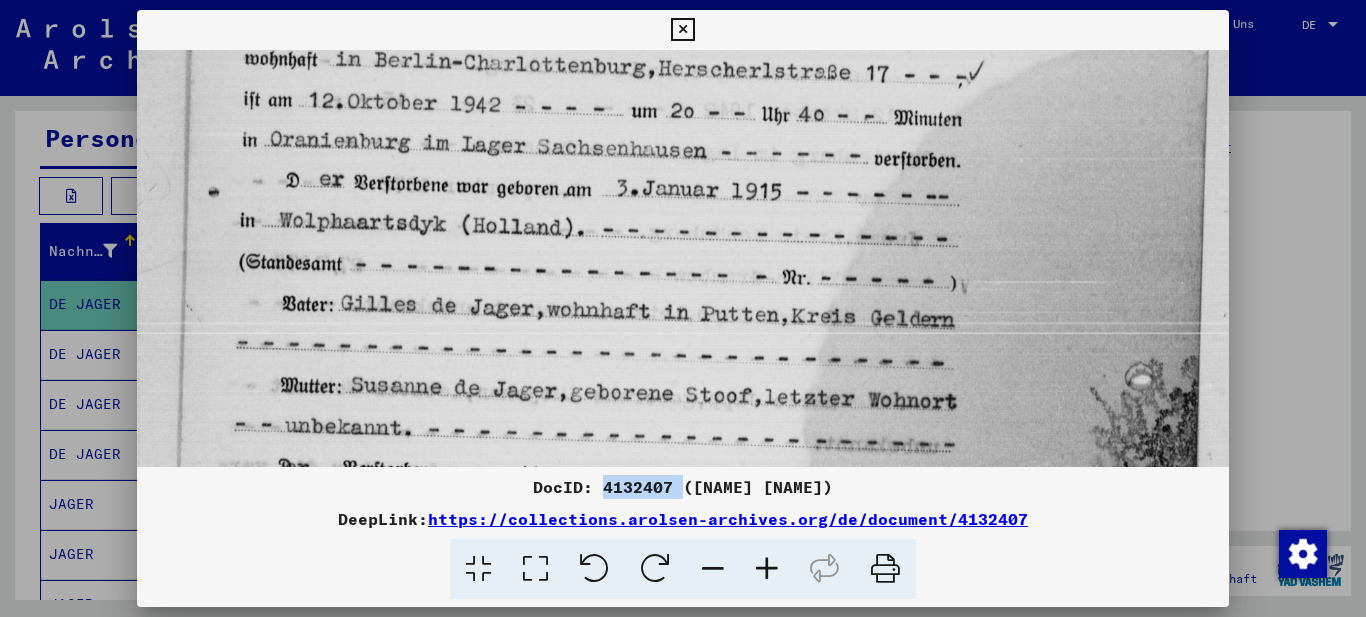 scroll, scrollTop: 307, scrollLeft: 0, axis: vertical 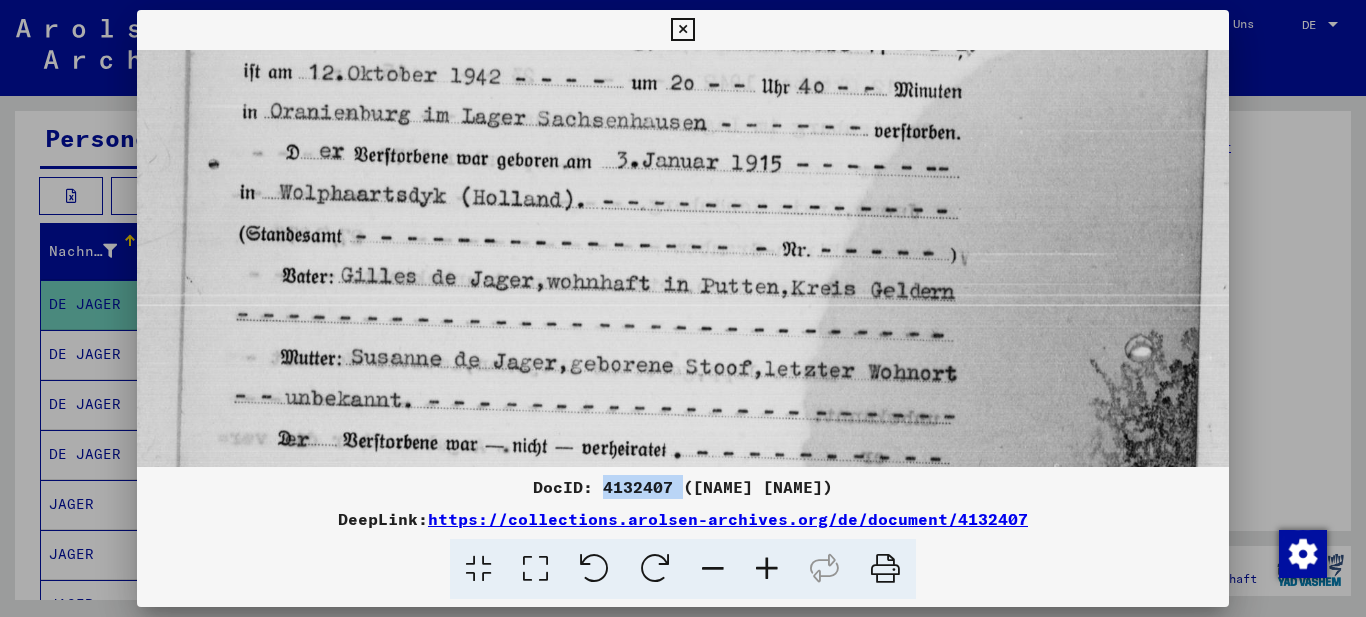 drag, startPoint x: 609, startPoint y: 273, endPoint x: 618, endPoint y: 155, distance: 118.34272 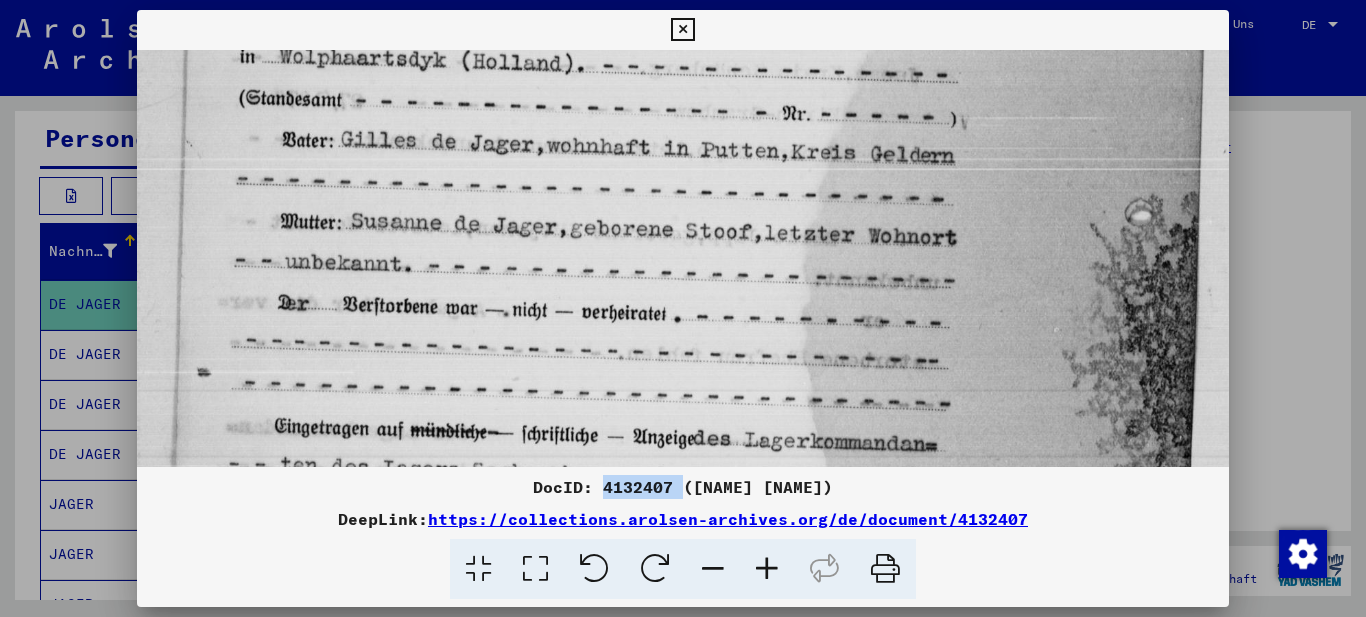 drag, startPoint x: 629, startPoint y: 330, endPoint x: 625, endPoint y: 194, distance: 136.0588 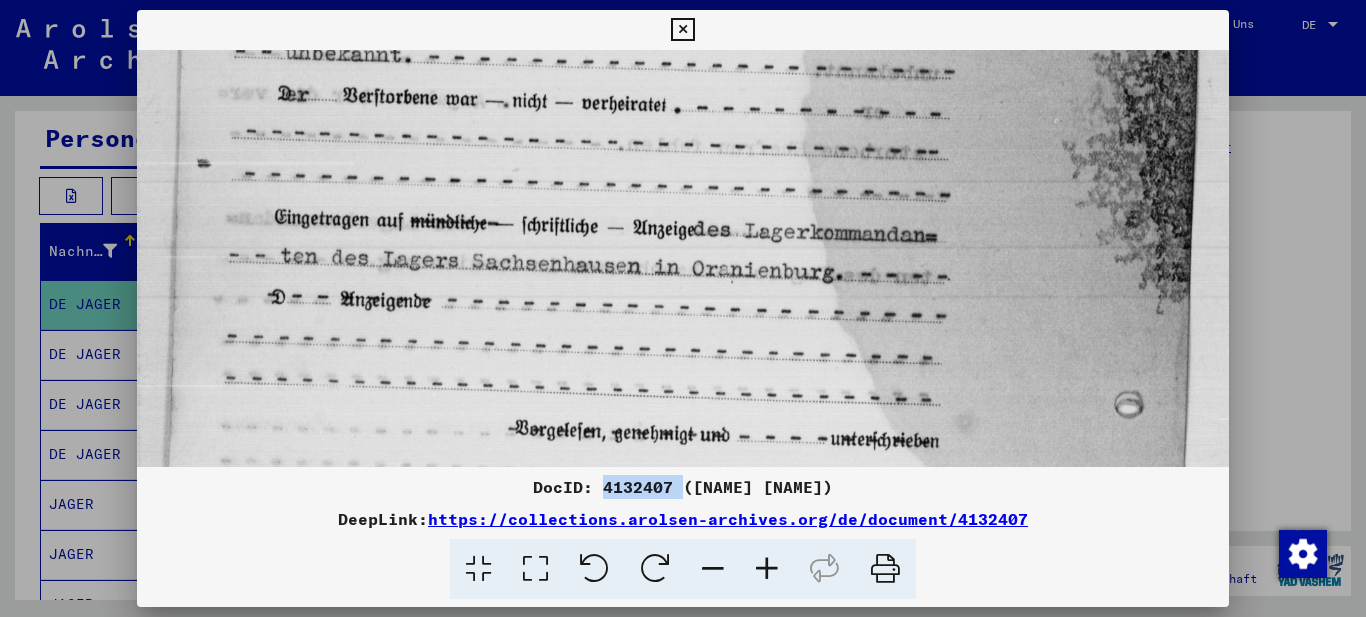 drag, startPoint x: 601, startPoint y: 309, endPoint x: 610, endPoint y: 134, distance: 175.23128 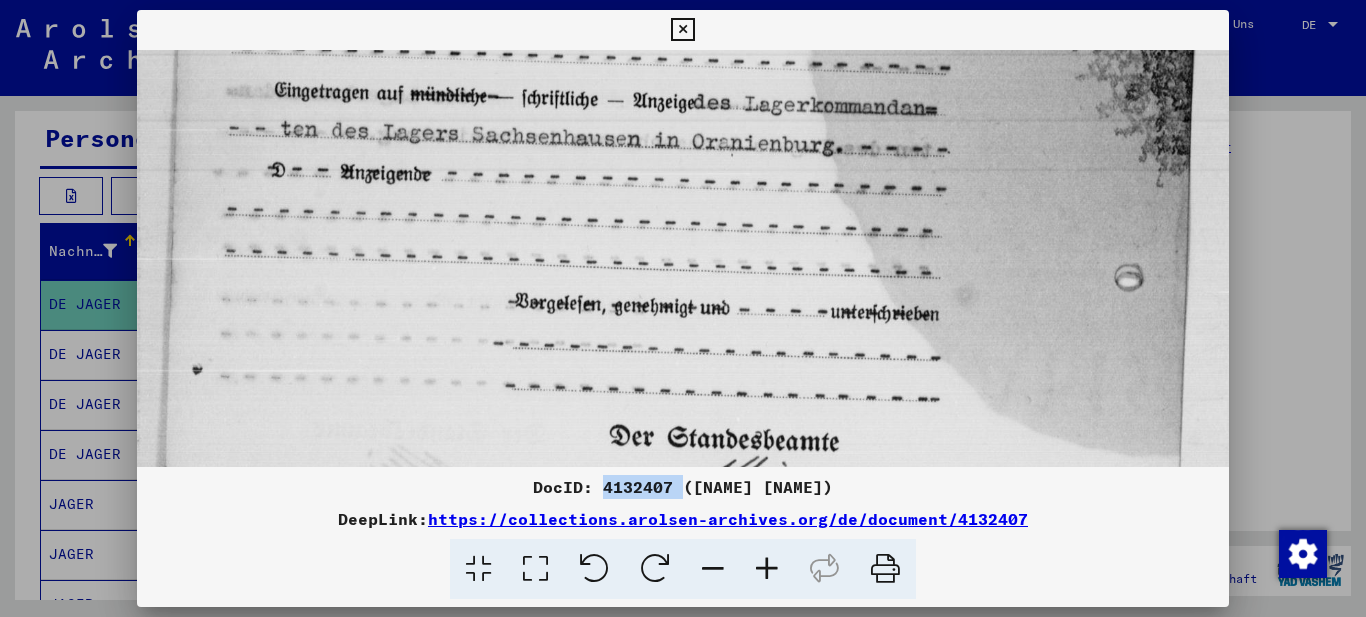 drag, startPoint x: 609, startPoint y: 193, endPoint x: 607, endPoint y: 139, distance: 54.037025 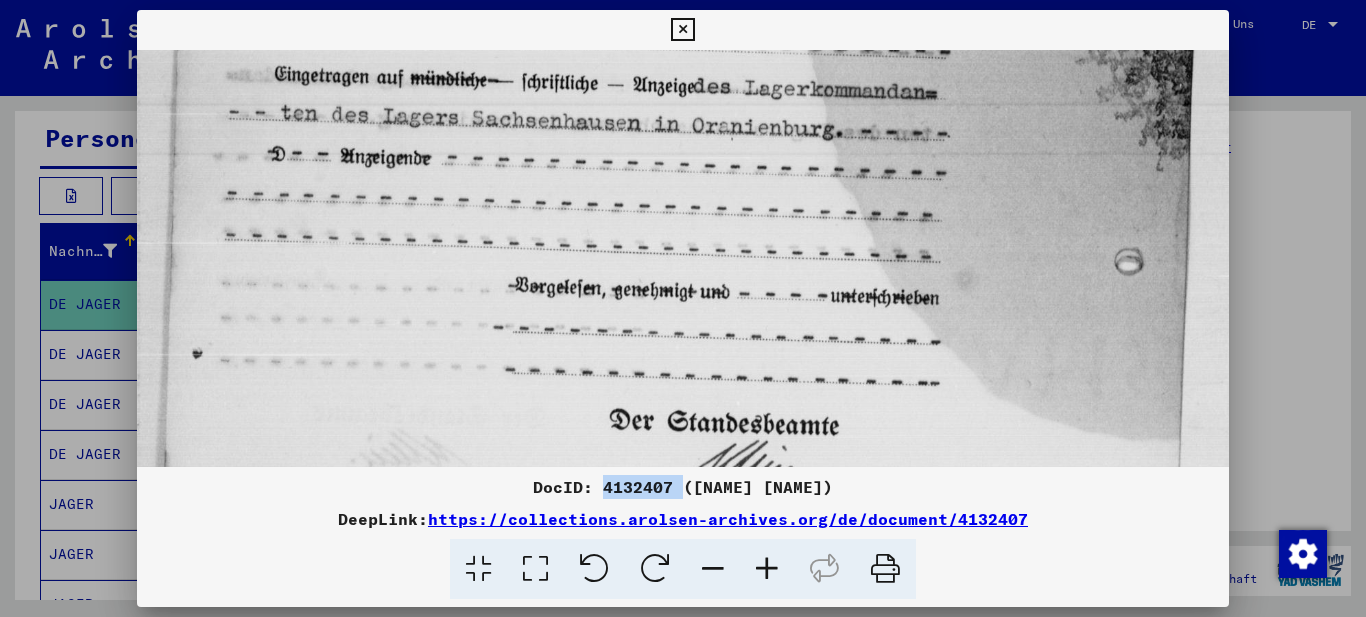 click at bounding box center [683, 18] 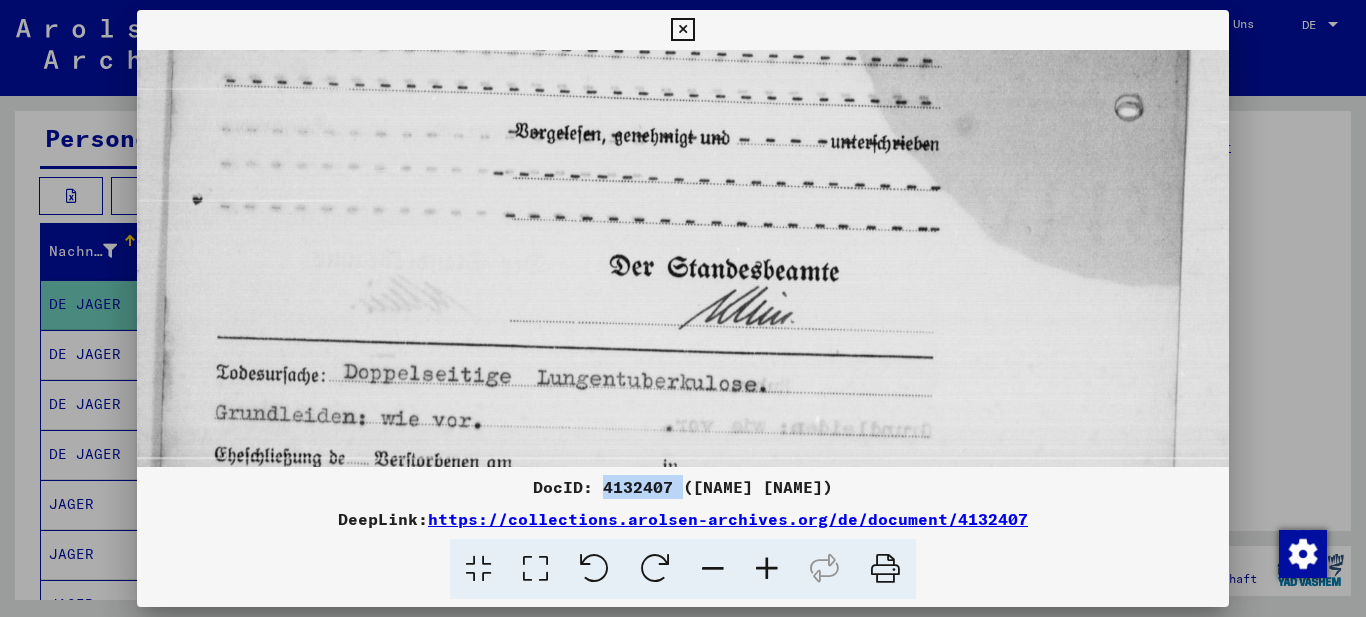 drag, startPoint x: 543, startPoint y: 250, endPoint x: 549, endPoint y: 107, distance: 143.12582 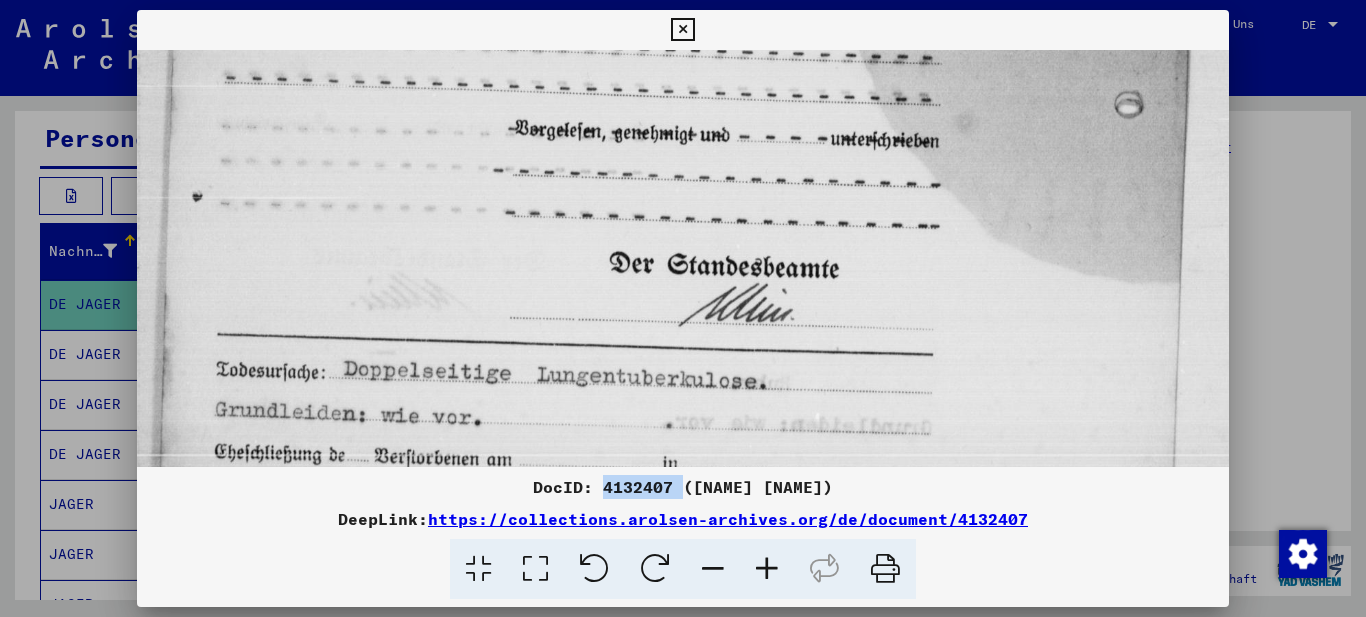 scroll, scrollTop: 1017, scrollLeft: 0, axis: vertical 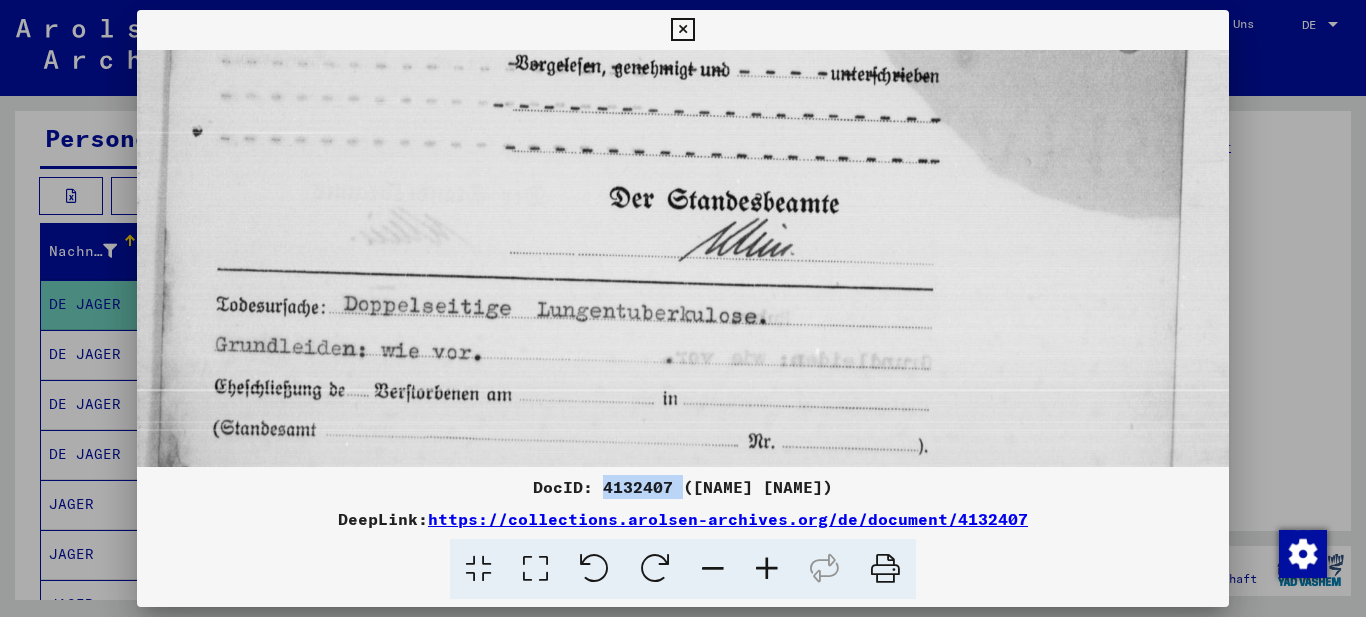 drag, startPoint x: 518, startPoint y: 220, endPoint x: 519, endPoint y: 179, distance: 41.01219 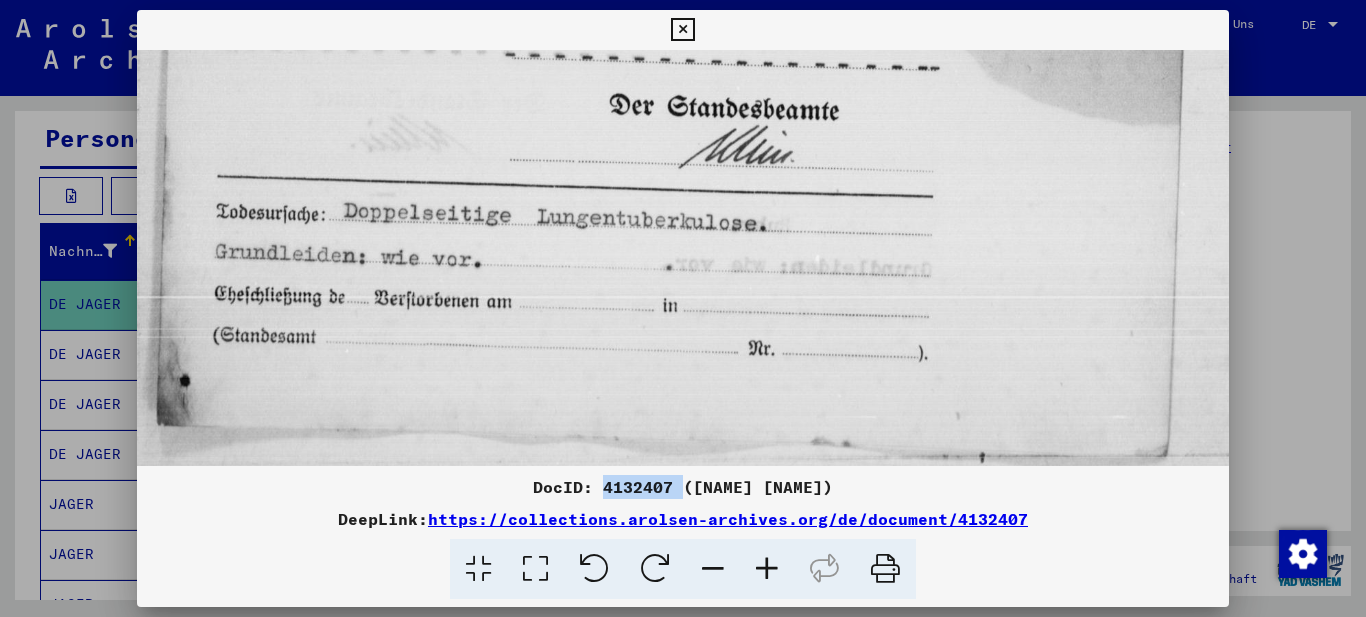 drag, startPoint x: 490, startPoint y: 274, endPoint x: 513, endPoint y: 176, distance: 100.6628 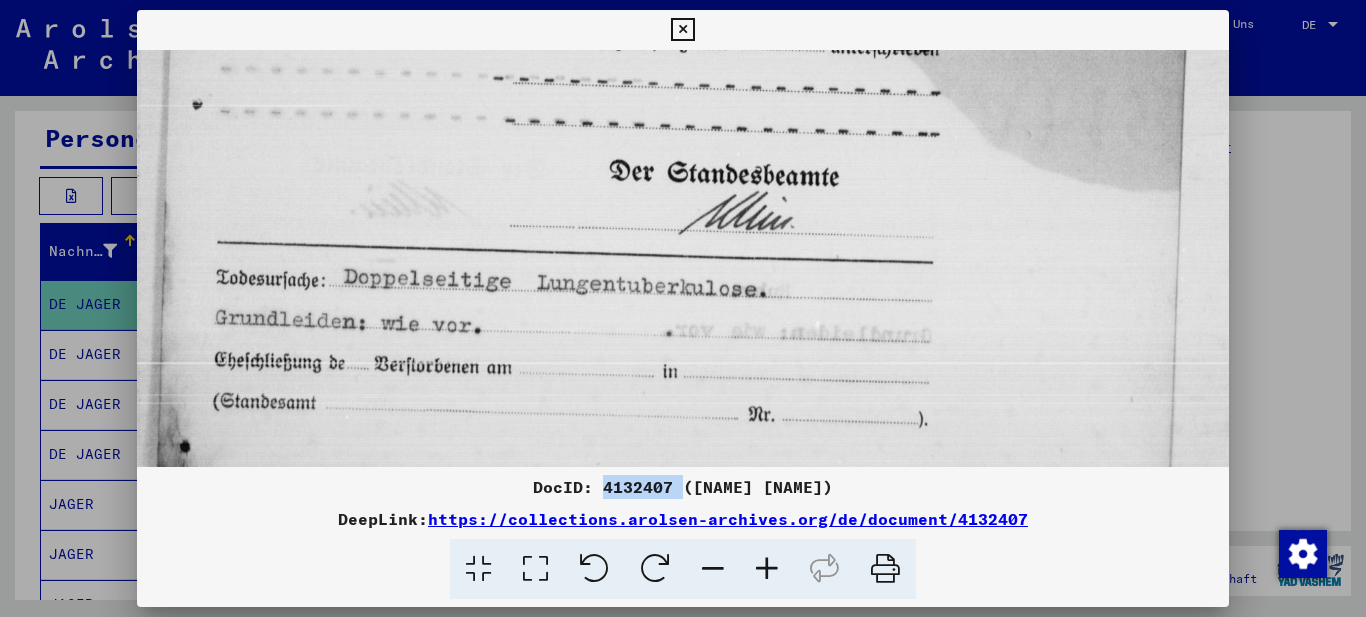 drag, startPoint x: 897, startPoint y: 191, endPoint x: 874, endPoint y: 200, distance: 24.698177 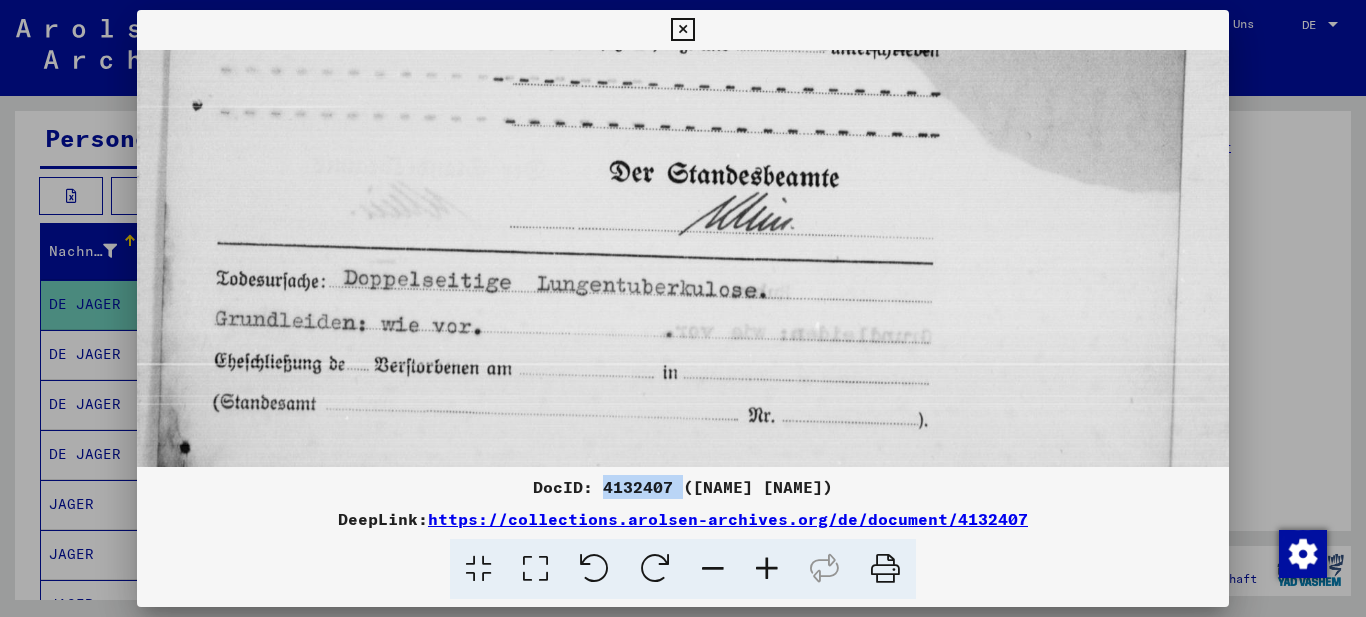 click at bounding box center [682, 30] 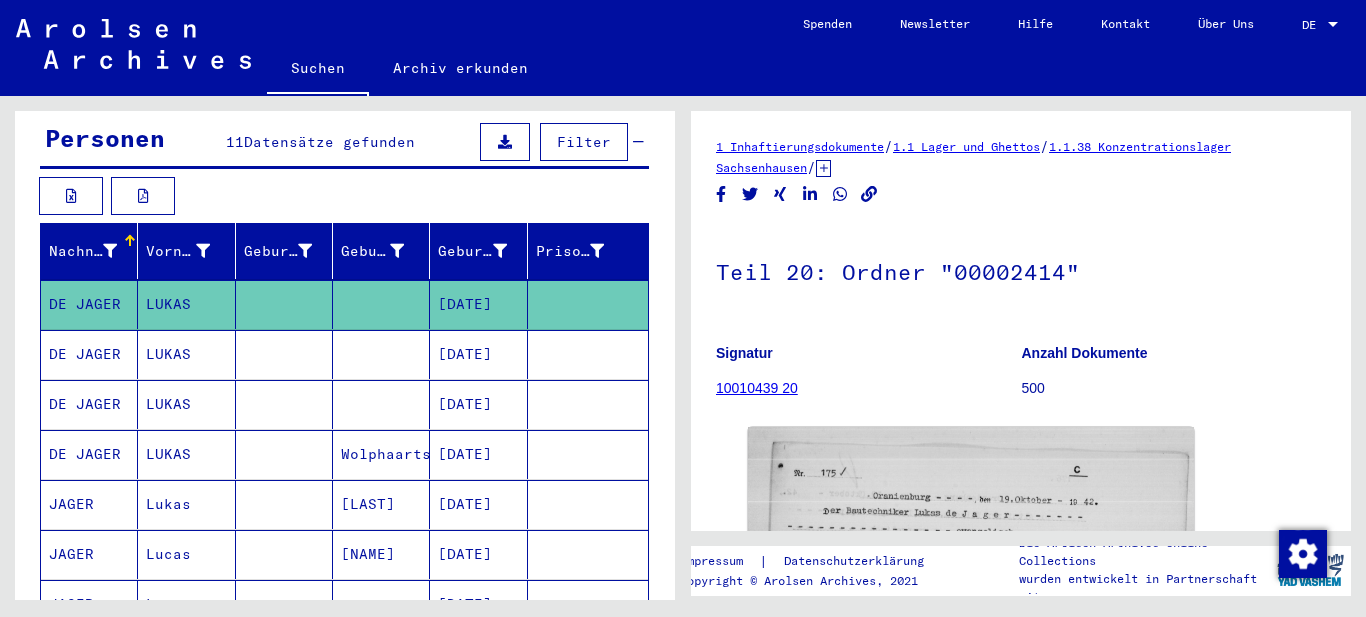 click at bounding box center [381, 404] 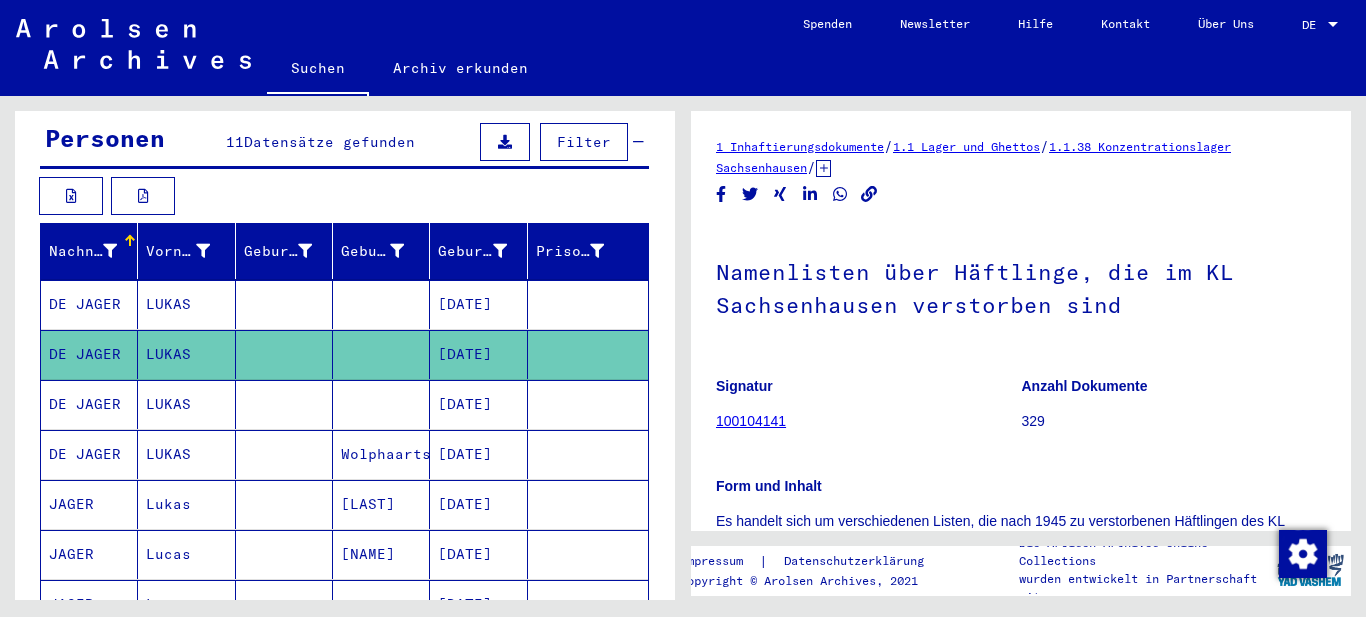 scroll, scrollTop: 0, scrollLeft: 0, axis: both 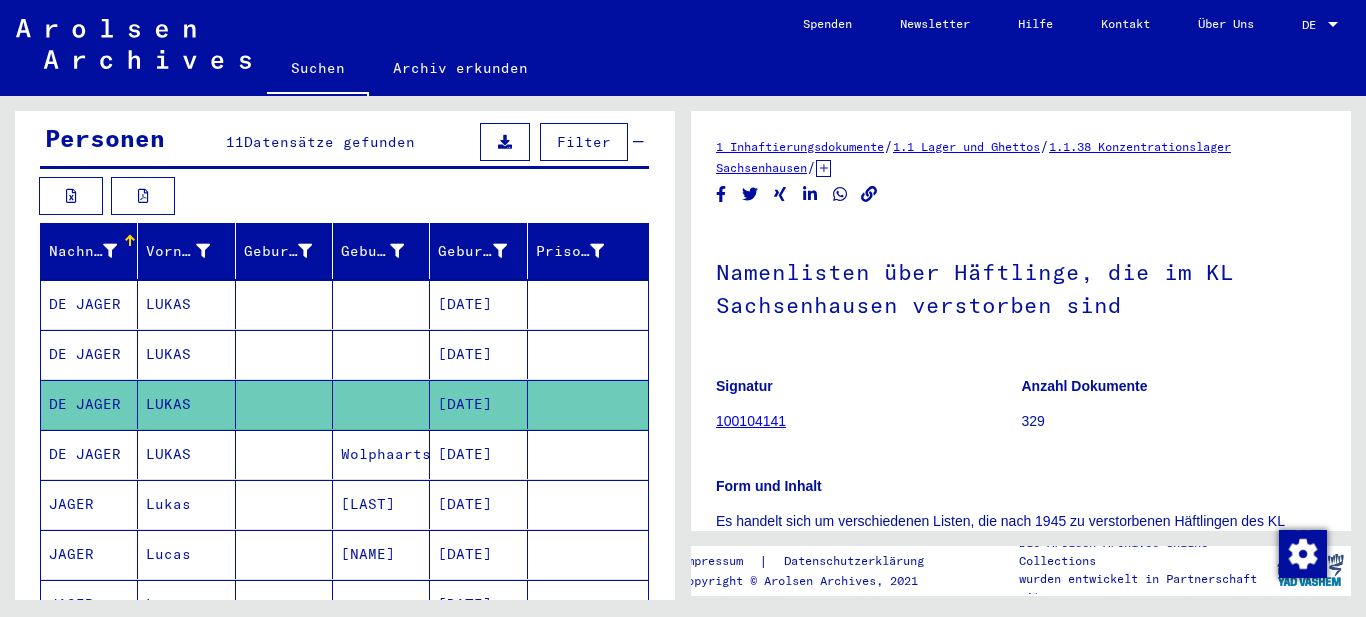 click on "LUKAS" at bounding box center (186, 504) 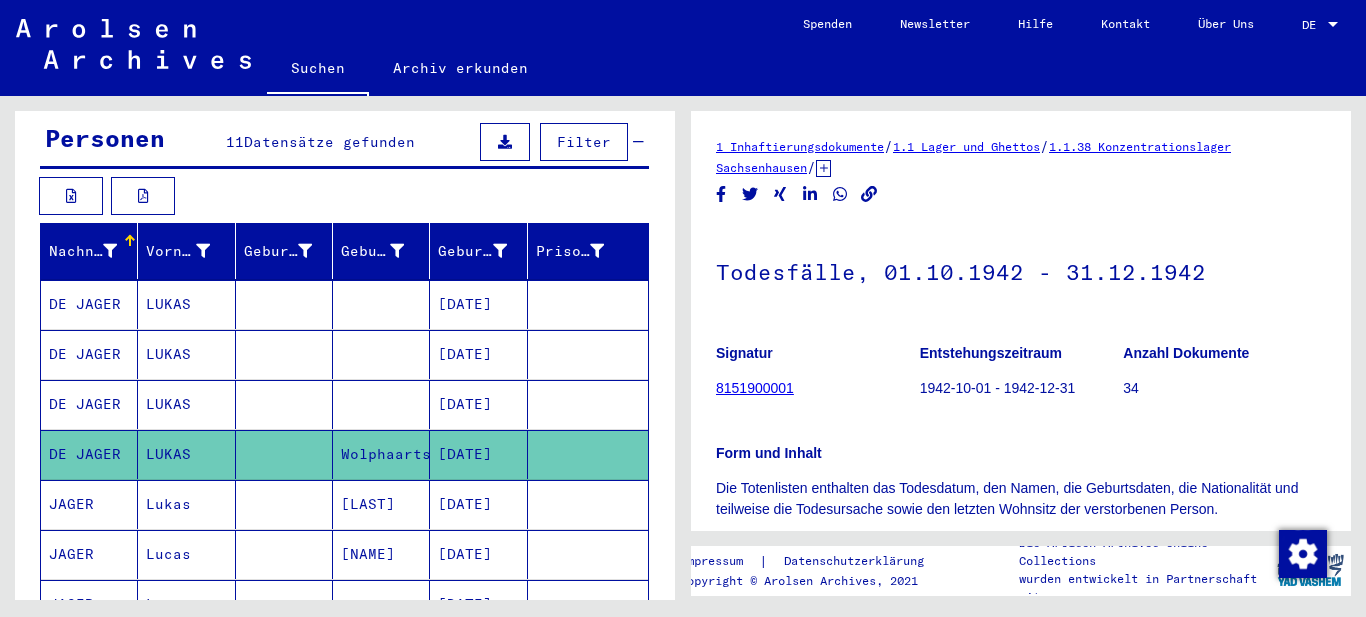scroll, scrollTop: 0, scrollLeft: 0, axis: both 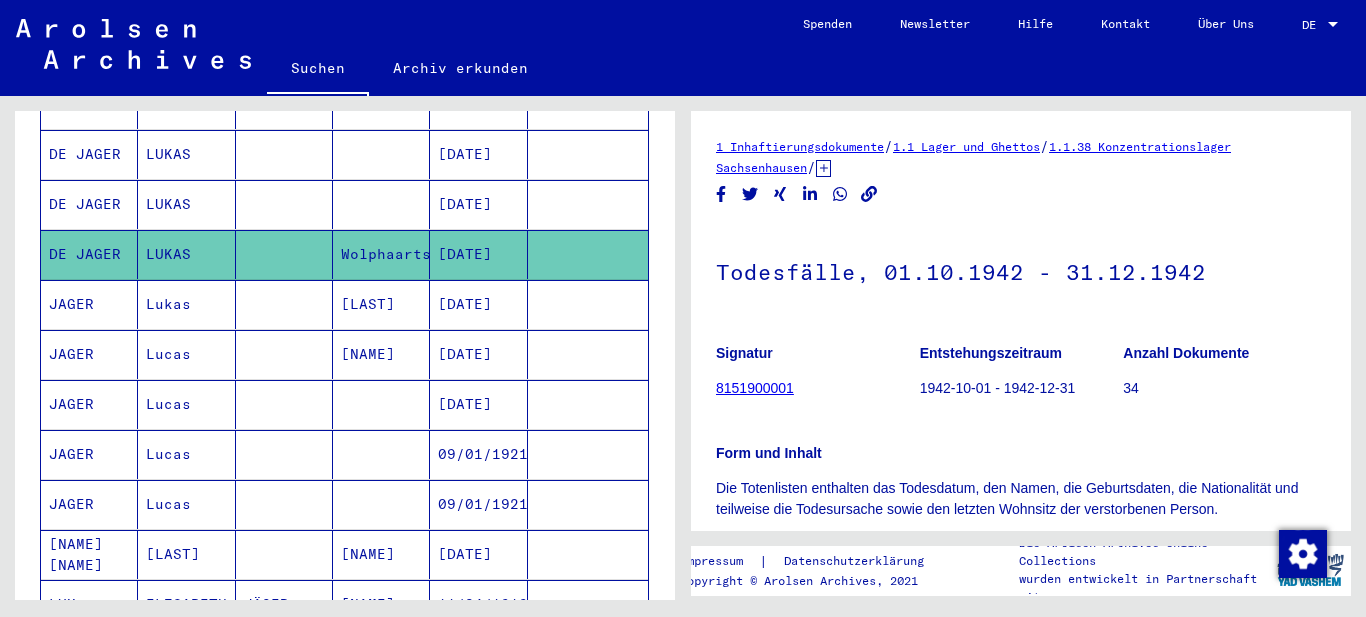 click at bounding box center [284, 354] 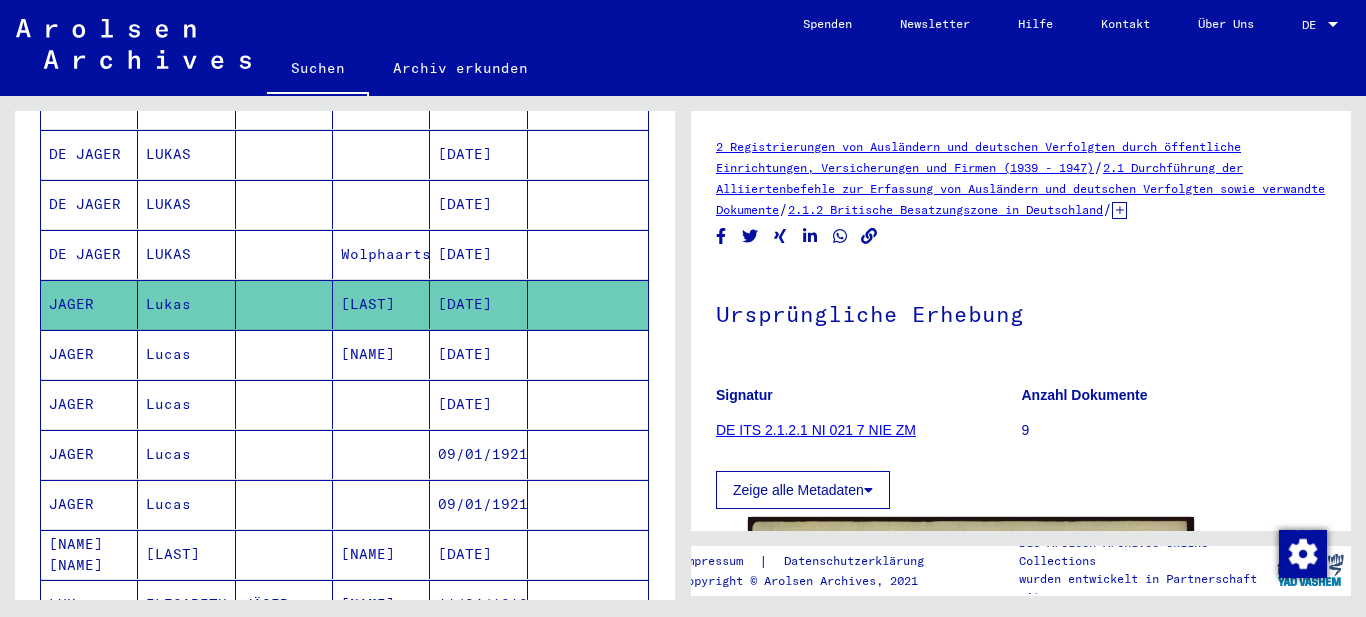 scroll, scrollTop: 0, scrollLeft: 0, axis: both 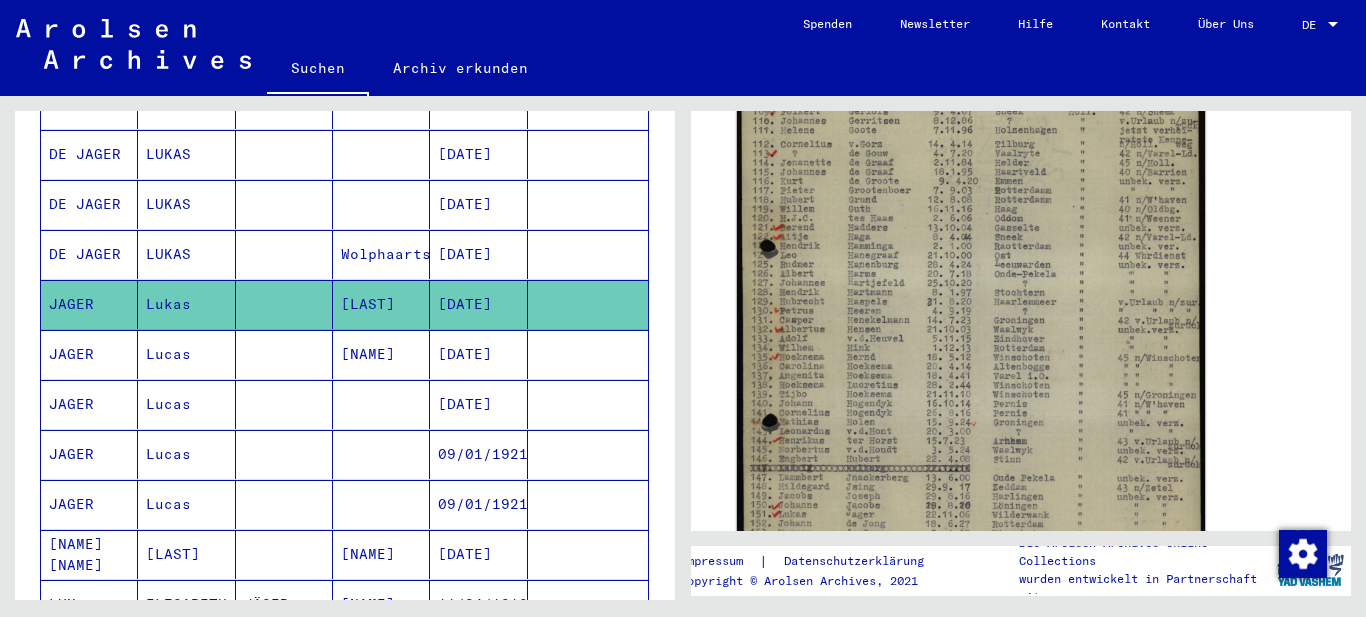 click 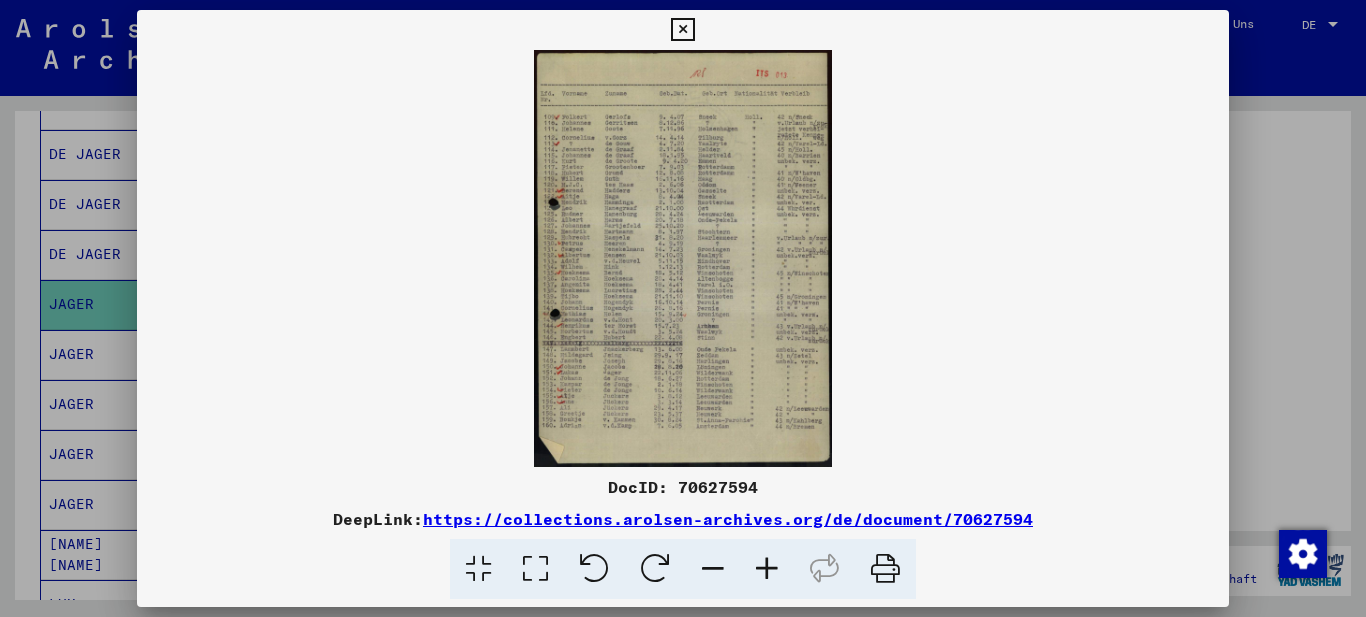 click at bounding box center (535, 569) 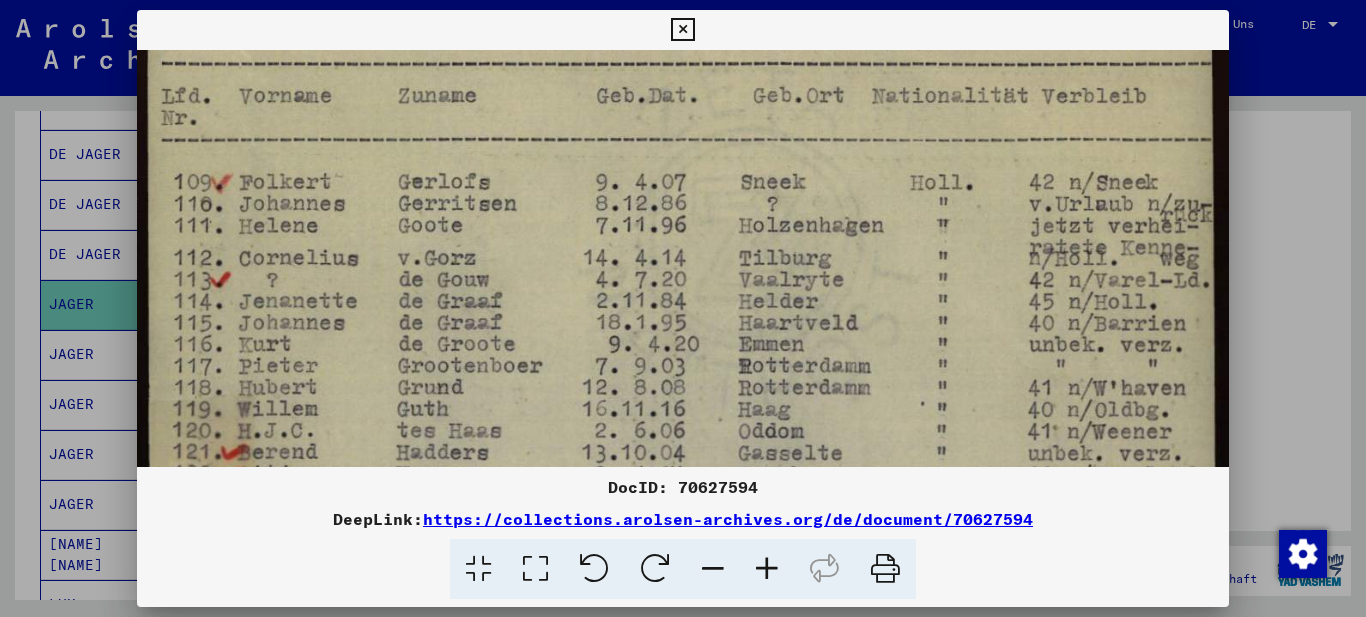 drag, startPoint x: 689, startPoint y: 306, endPoint x: 684, endPoint y: 193, distance: 113.110565 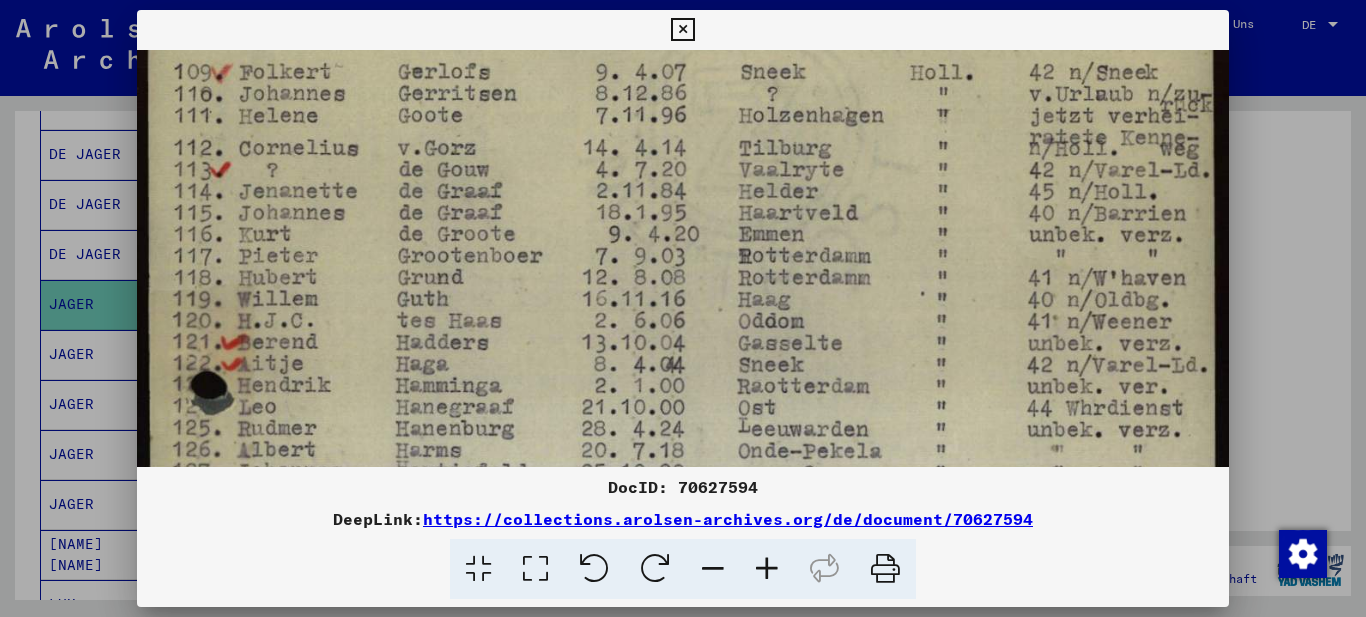 drag, startPoint x: 646, startPoint y: 184, endPoint x: 643, endPoint y: 157, distance: 27.166155 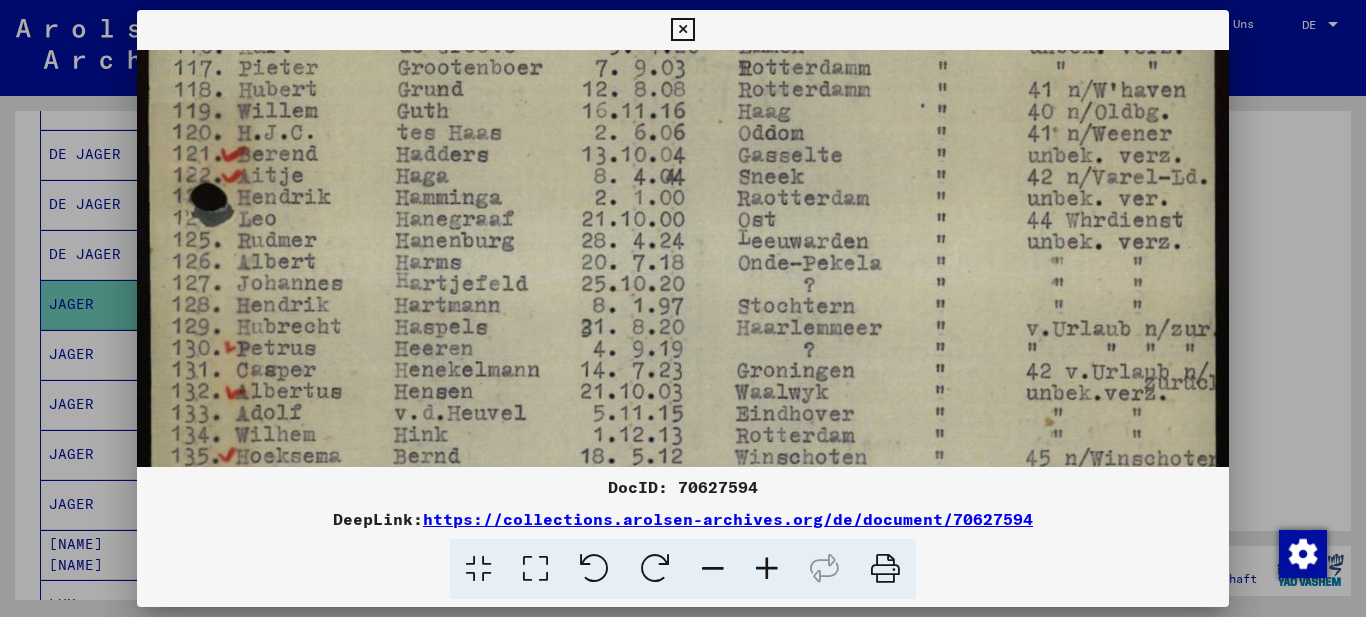 drag, startPoint x: 603, startPoint y: 225, endPoint x: 615, endPoint y: 93, distance: 132.54433 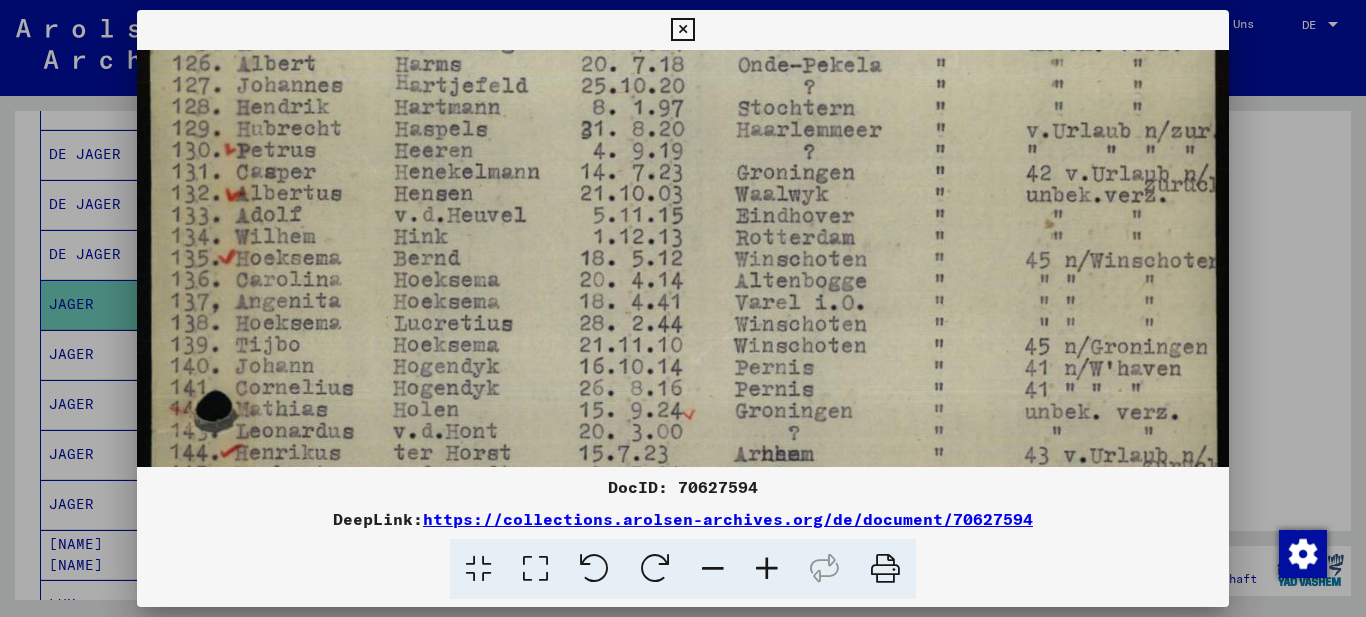 drag, startPoint x: 625, startPoint y: 302, endPoint x: 633, endPoint y: 149, distance: 153.20901 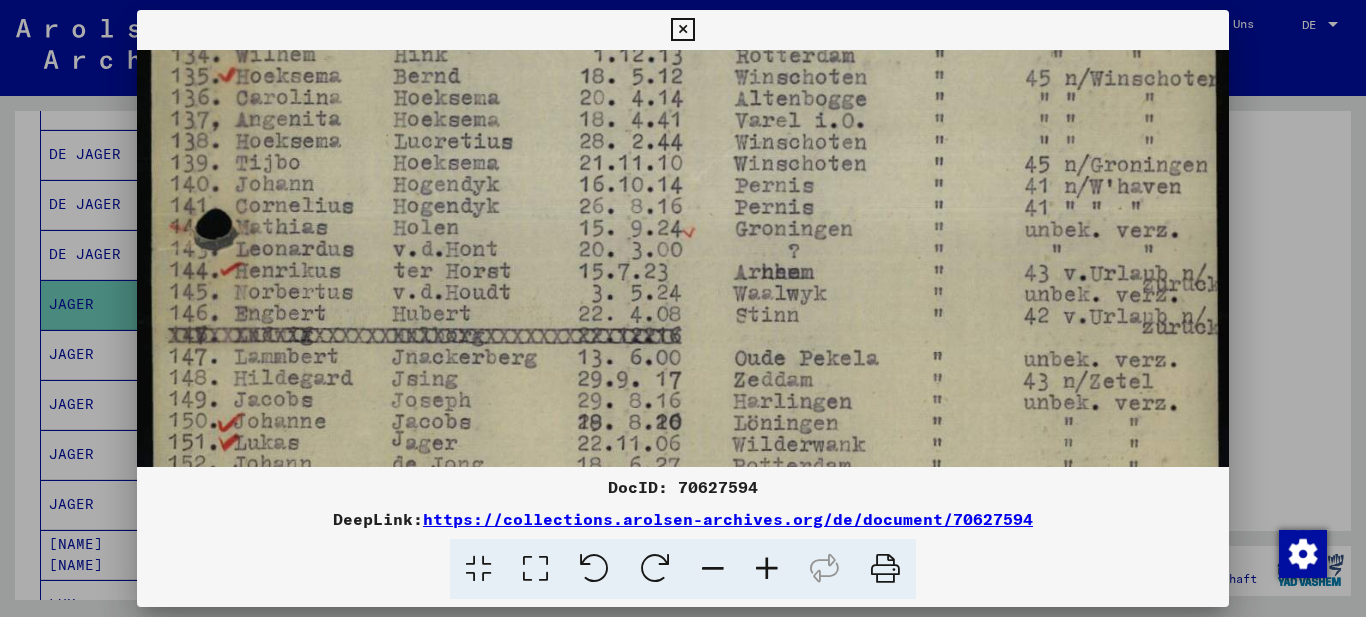 drag, startPoint x: 649, startPoint y: 193, endPoint x: 649, endPoint y: 147, distance: 46 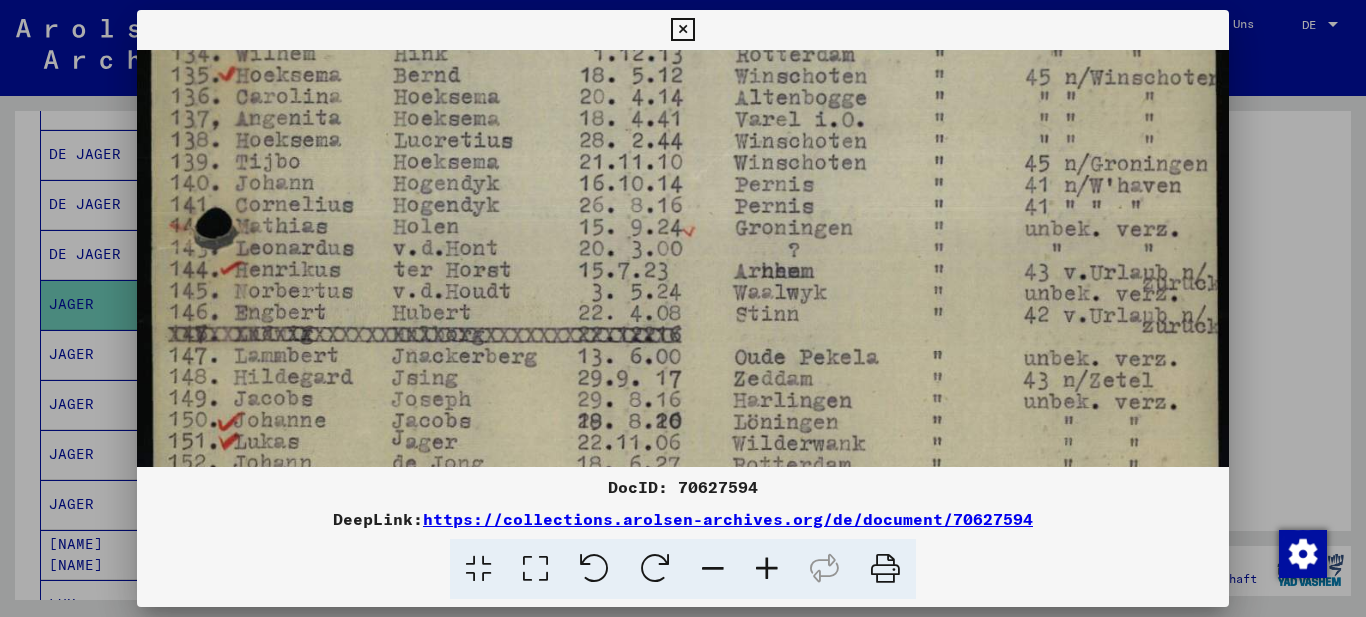 click at bounding box center (683, 23) 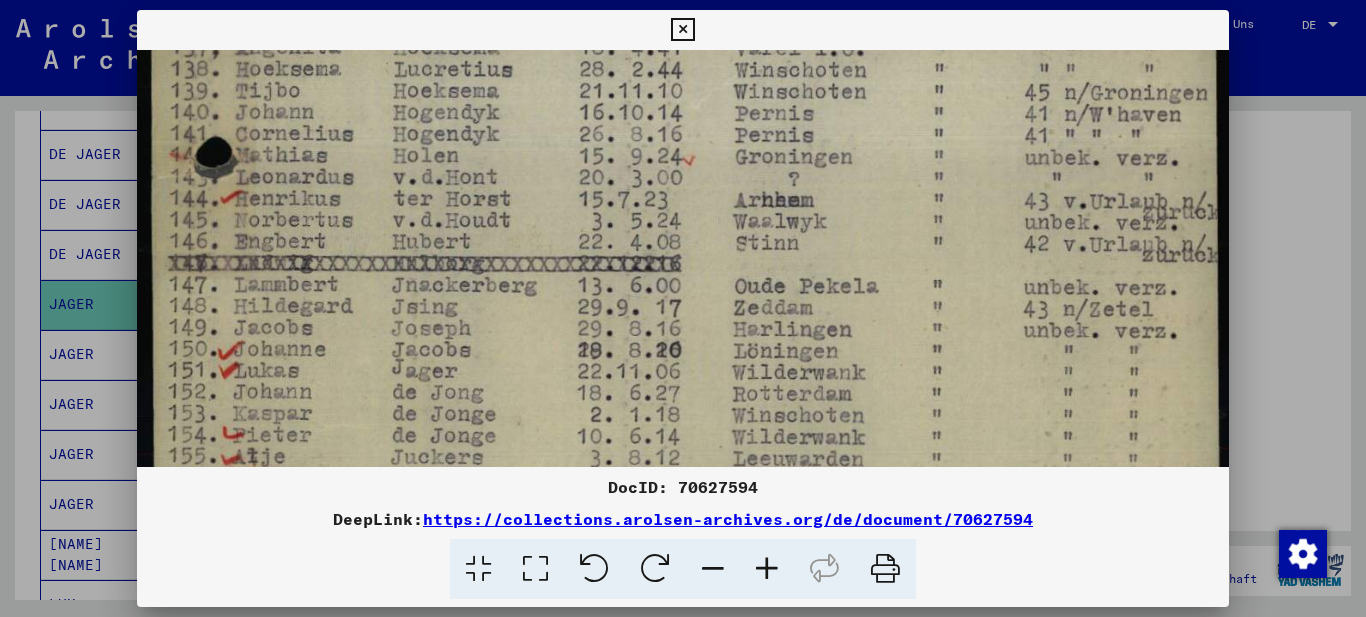 drag, startPoint x: 639, startPoint y: 215, endPoint x: 642, endPoint y: 200, distance: 15.297058 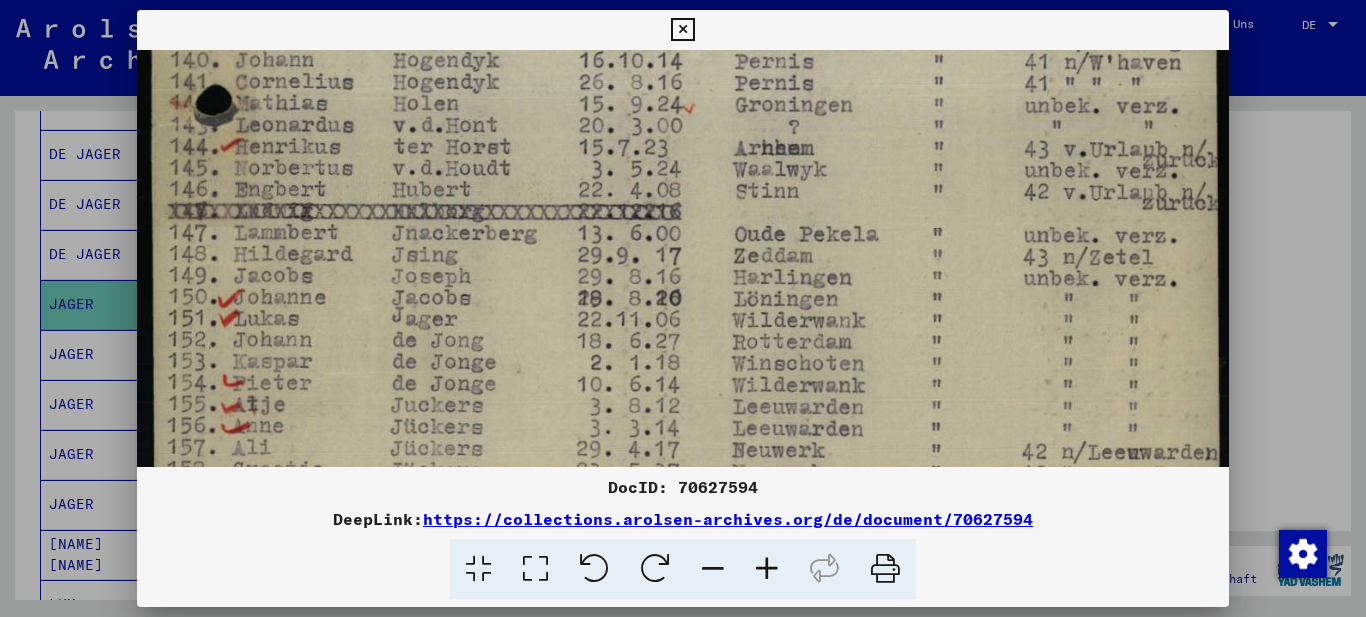 scroll, scrollTop: 983, scrollLeft: 0, axis: vertical 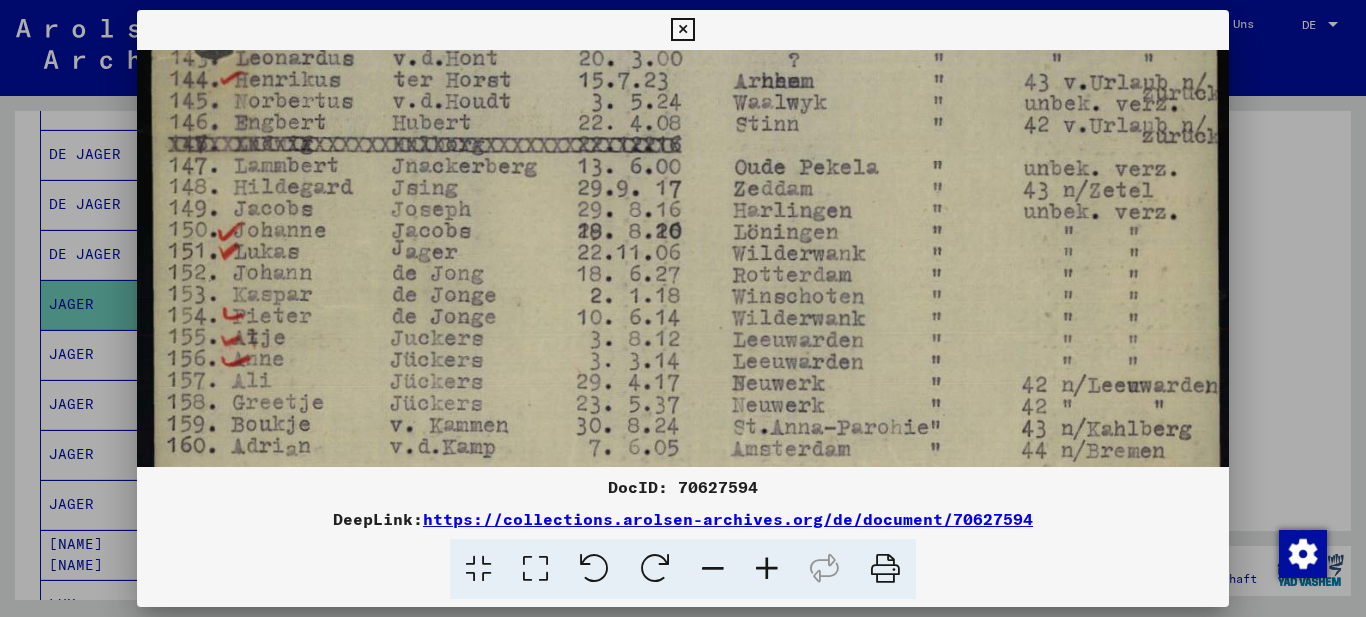 drag, startPoint x: 619, startPoint y: 275, endPoint x: 648, endPoint y: 169, distance: 109.89541 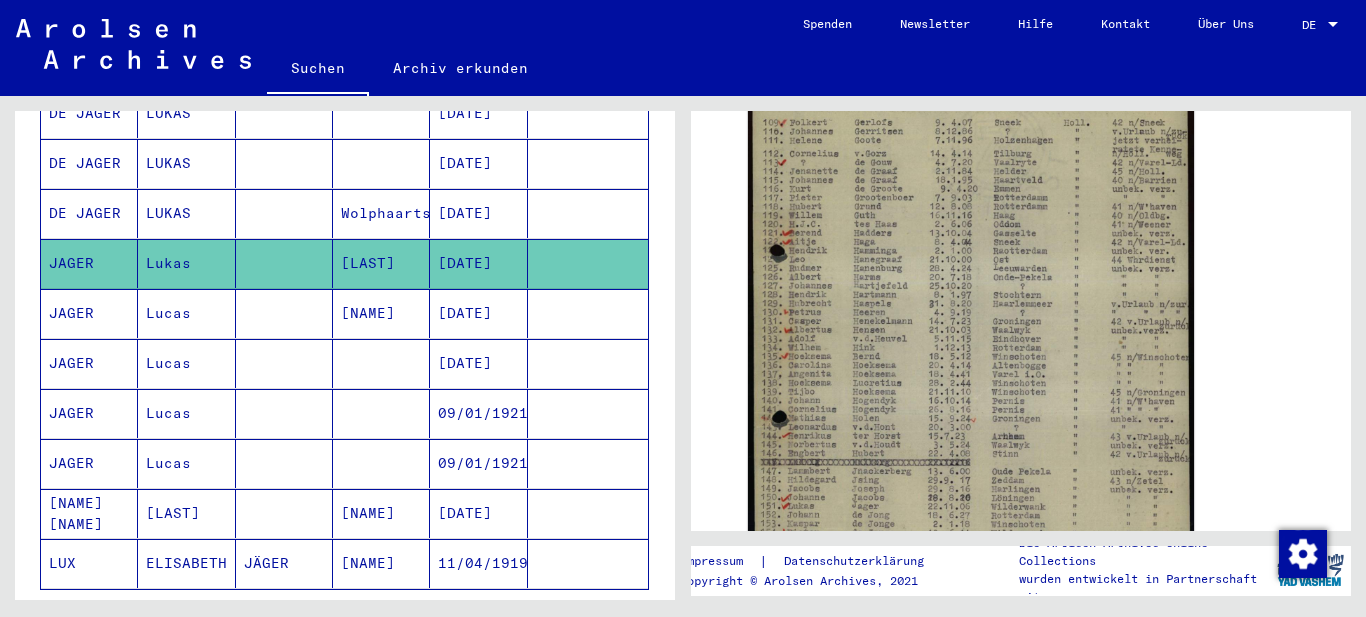 scroll, scrollTop: 100, scrollLeft: 0, axis: vertical 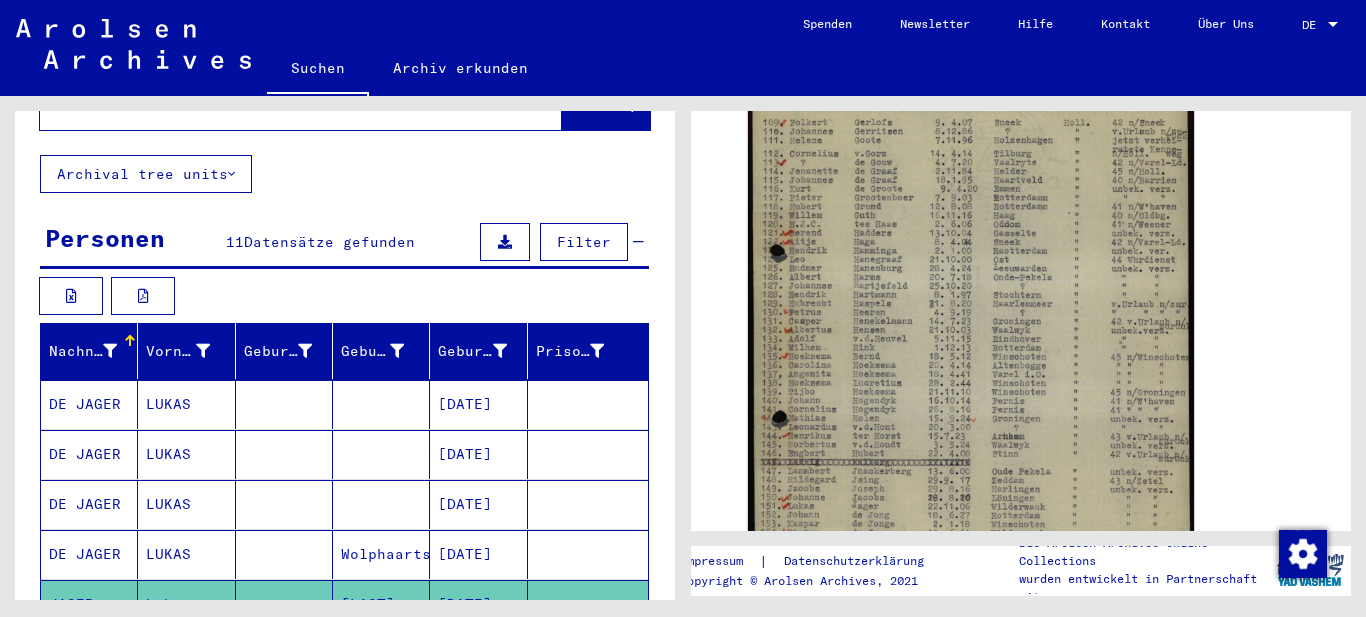 click on "Wolphaartsdyk" at bounding box center (381, 604) 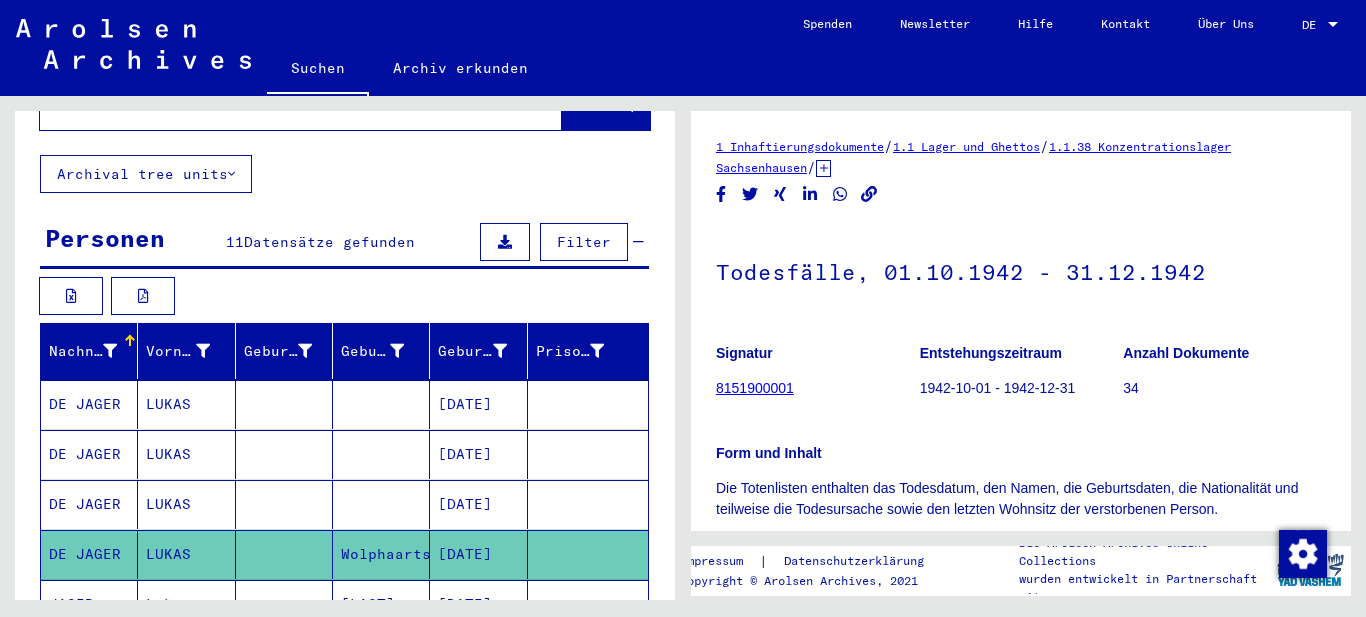 scroll, scrollTop: 0, scrollLeft: 0, axis: both 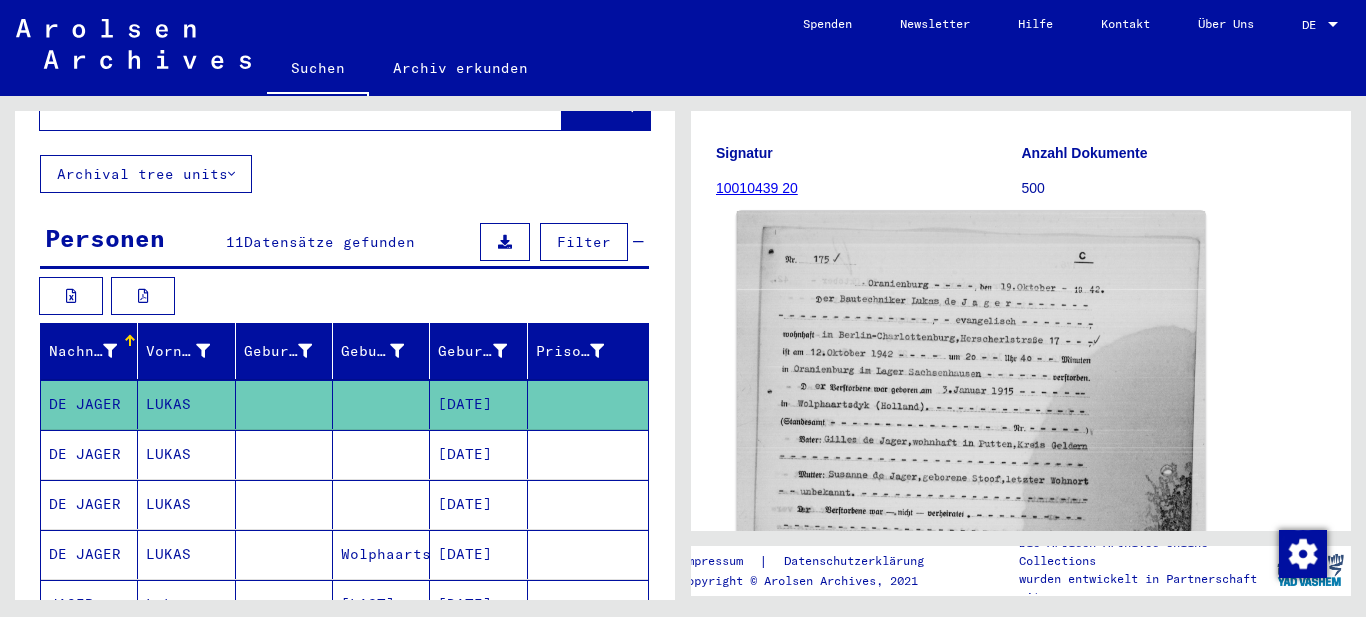 click 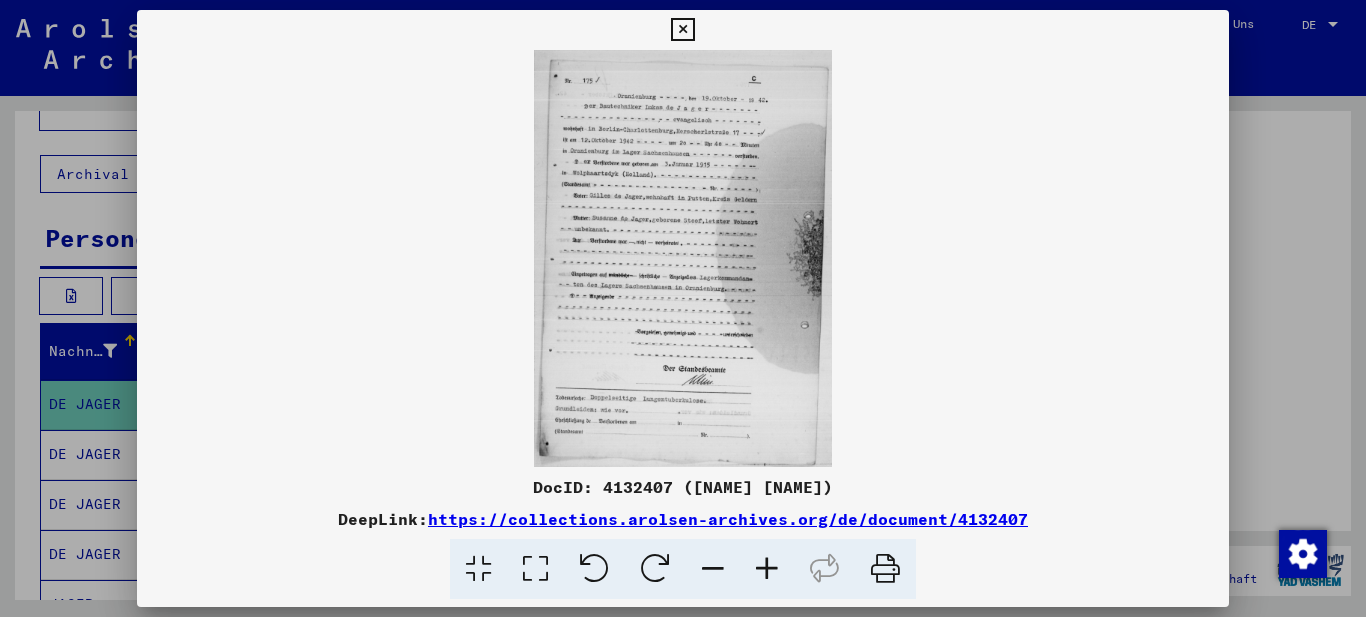 click at bounding box center (535, 569) 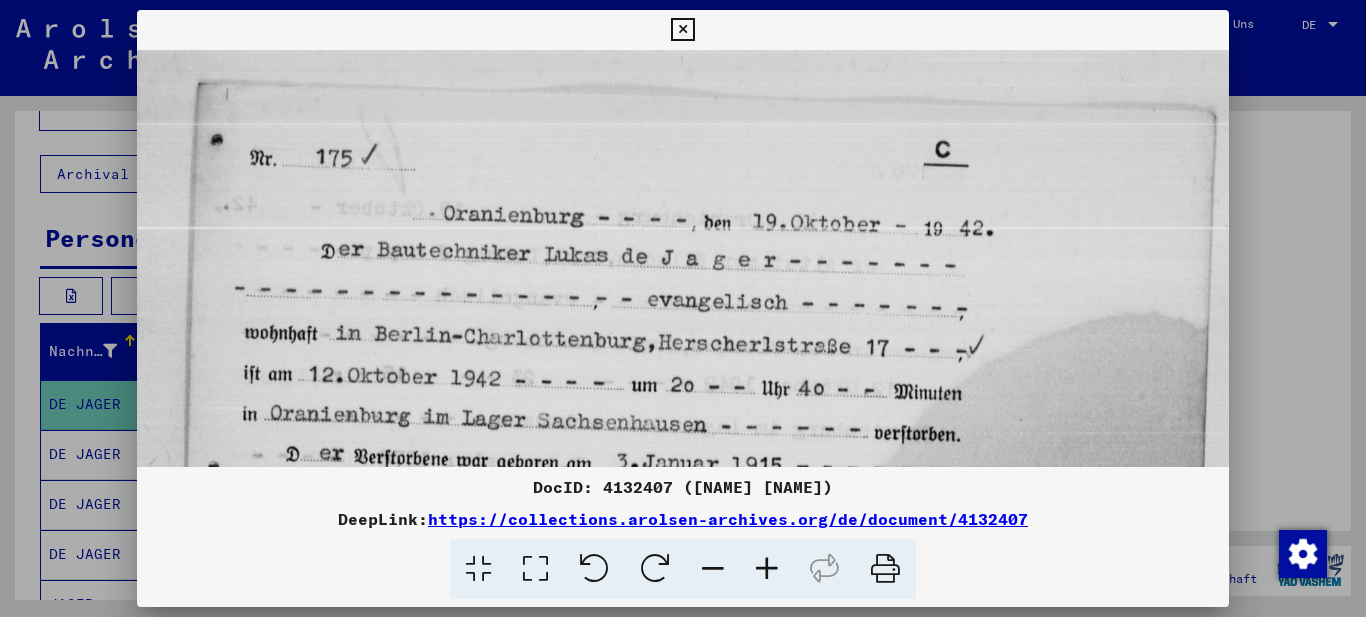 click at bounding box center (683, 808) 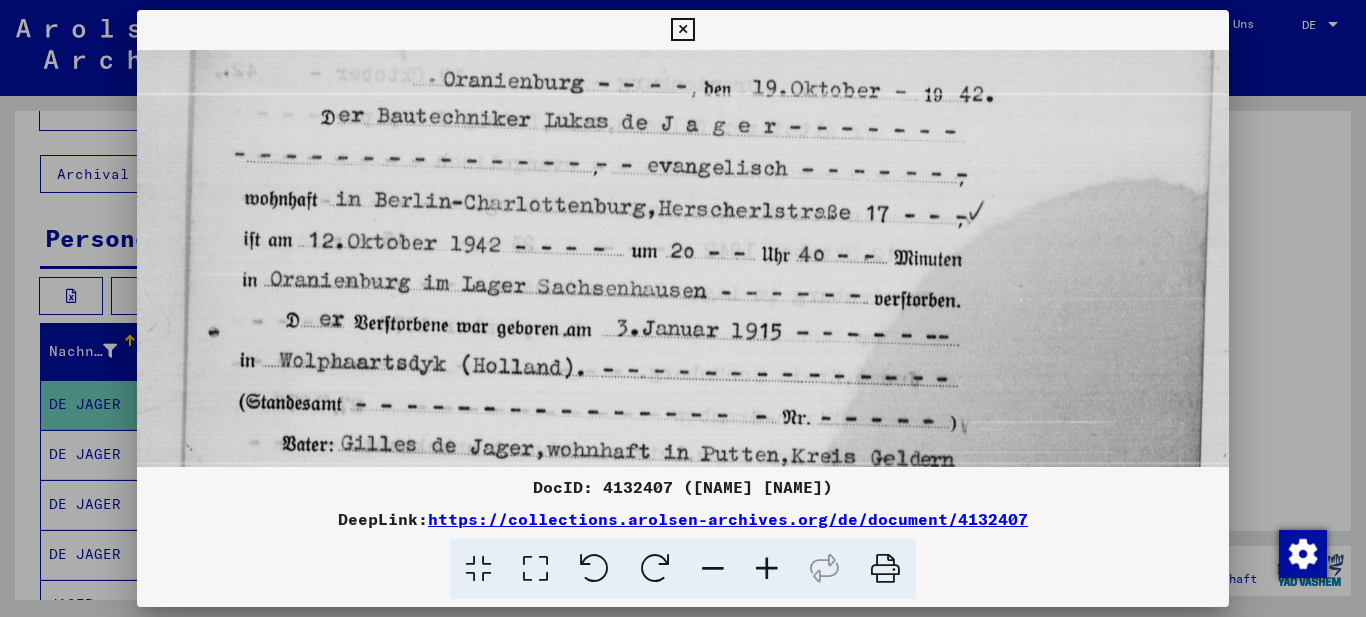 drag, startPoint x: 685, startPoint y: 213, endPoint x: 683, endPoint y: 182, distance: 31.06445 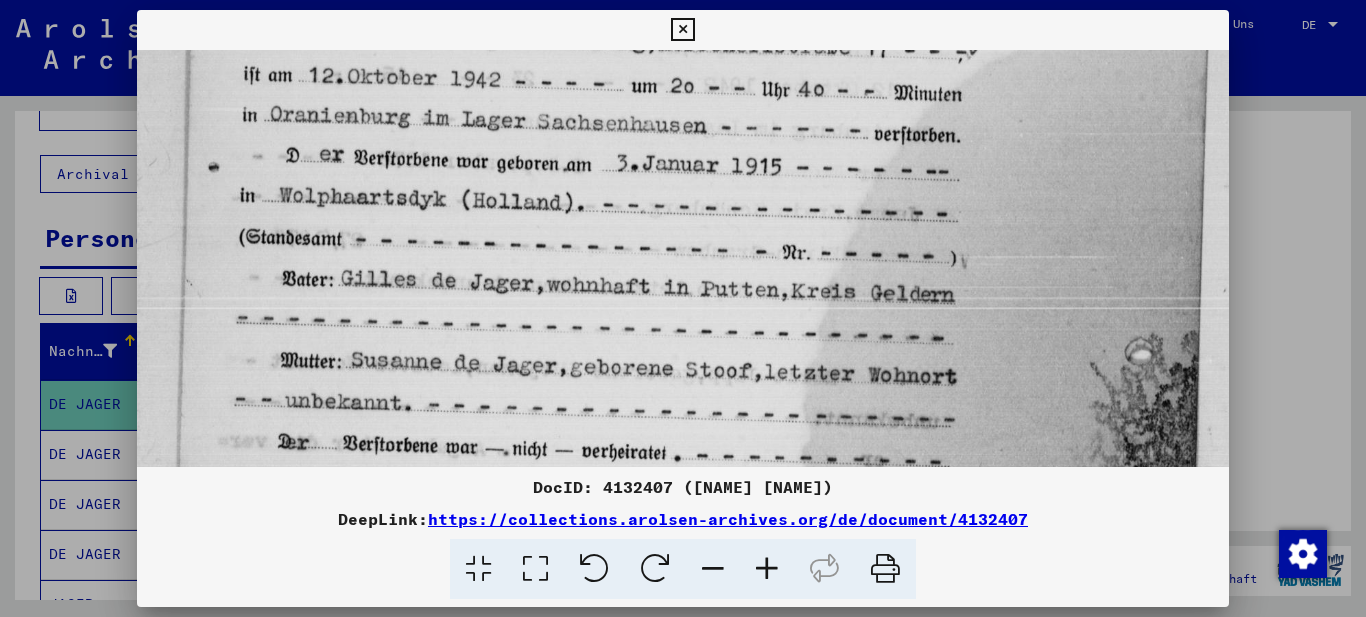 drag, startPoint x: 672, startPoint y: 281, endPoint x: 684, endPoint y: 185, distance: 96.74709 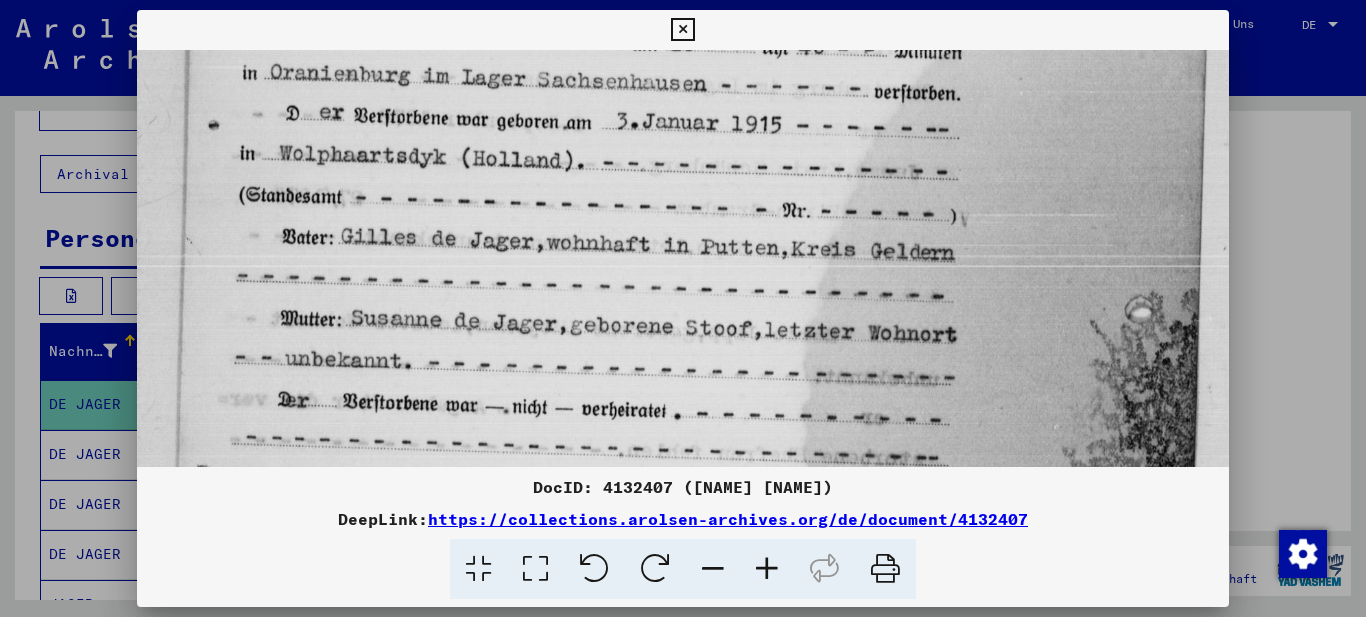 drag, startPoint x: 620, startPoint y: 348, endPoint x: 620, endPoint y: 306, distance: 42 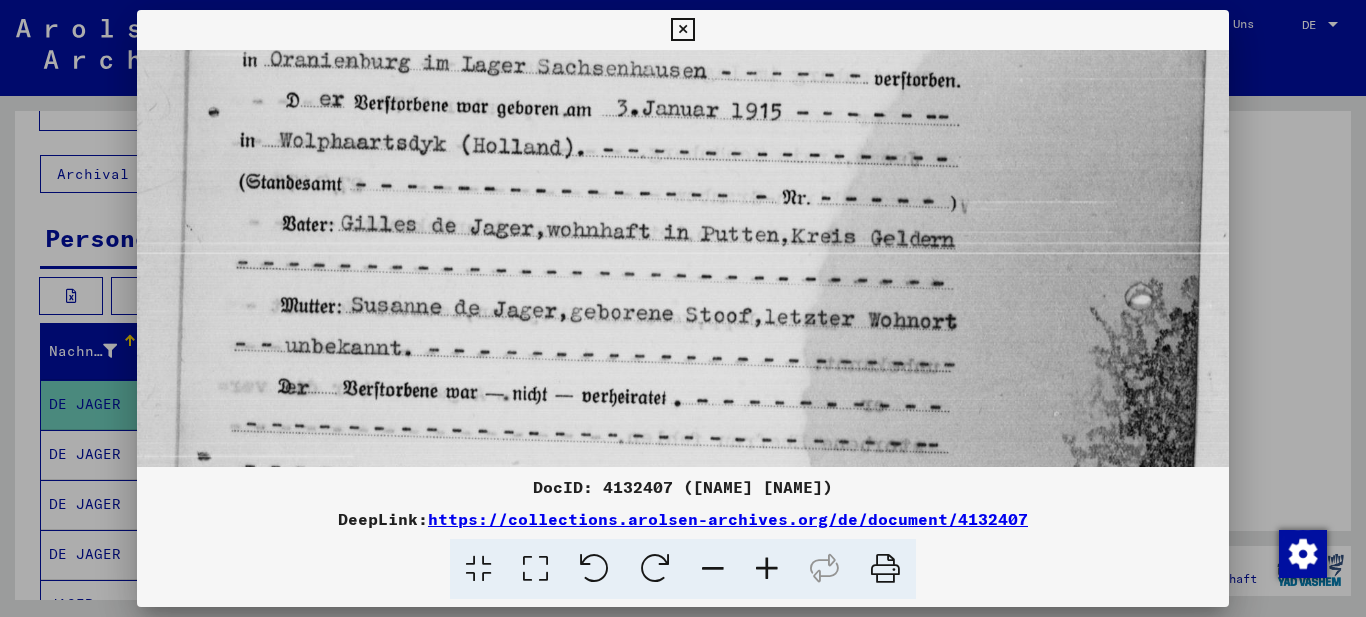 drag, startPoint x: 607, startPoint y: 379, endPoint x: 608, endPoint y: 365, distance: 14.035668 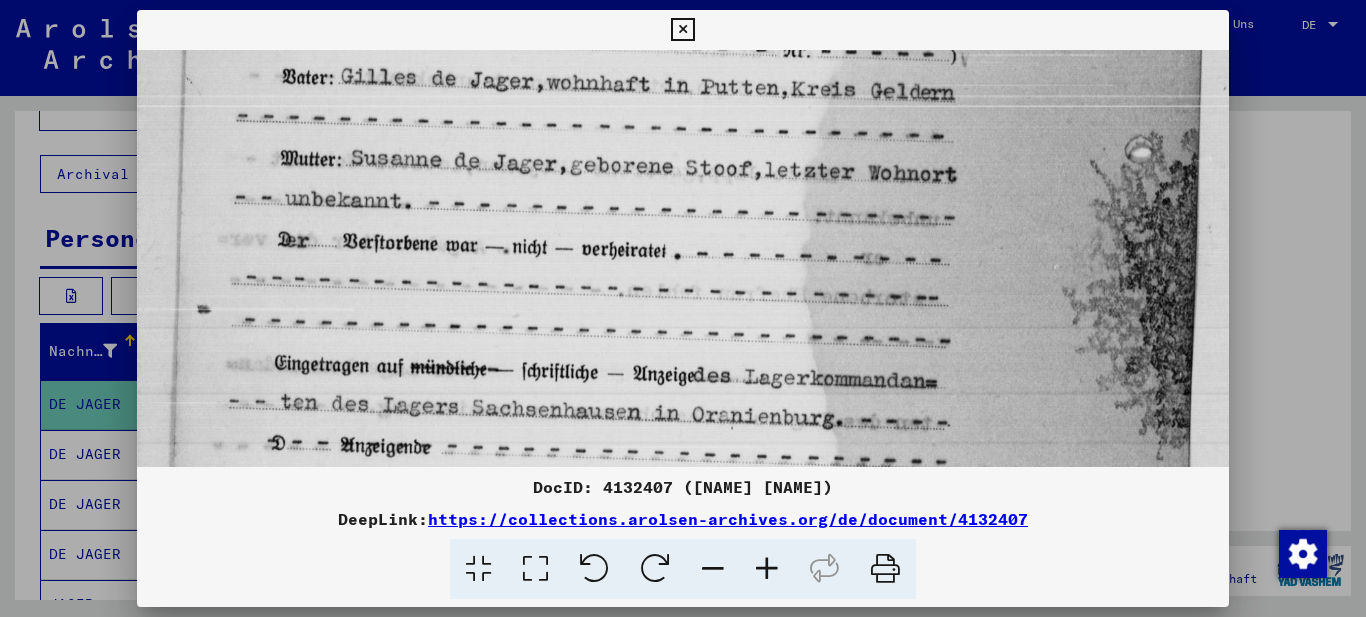 drag, startPoint x: 608, startPoint y: 249, endPoint x: 618, endPoint y: 159, distance: 90.55385 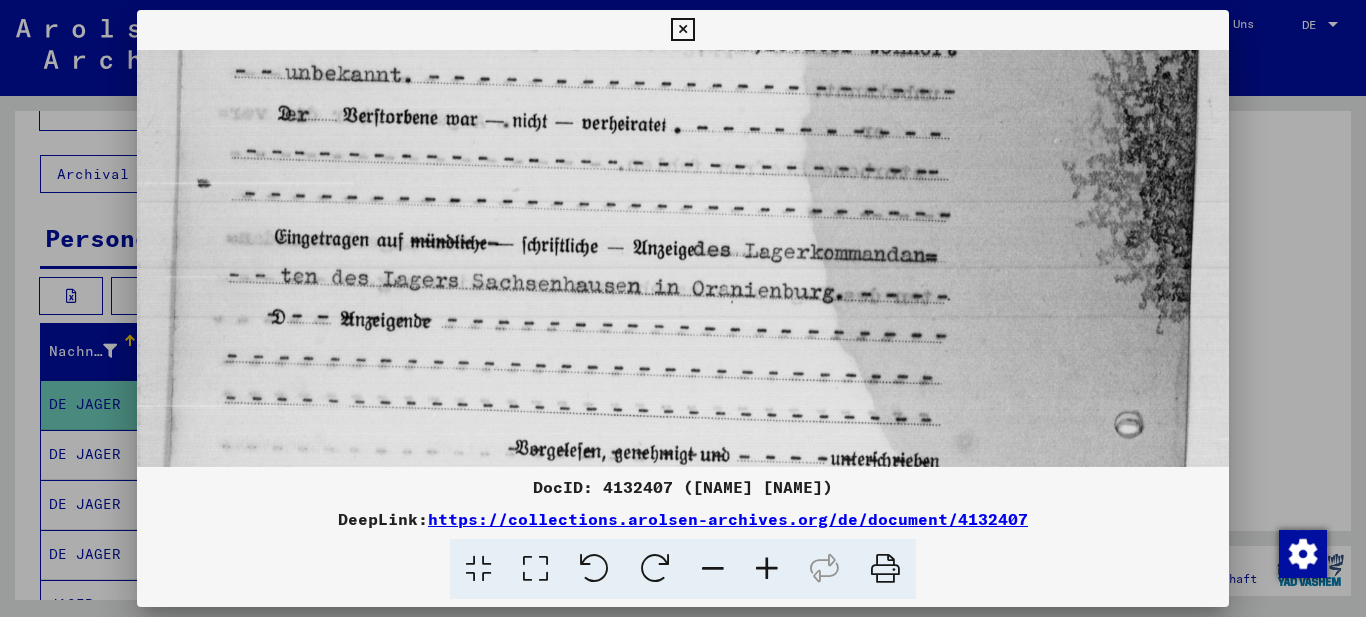 drag, startPoint x: 617, startPoint y: 222, endPoint x: 634, endPoint y: 167, distance: 57.567352 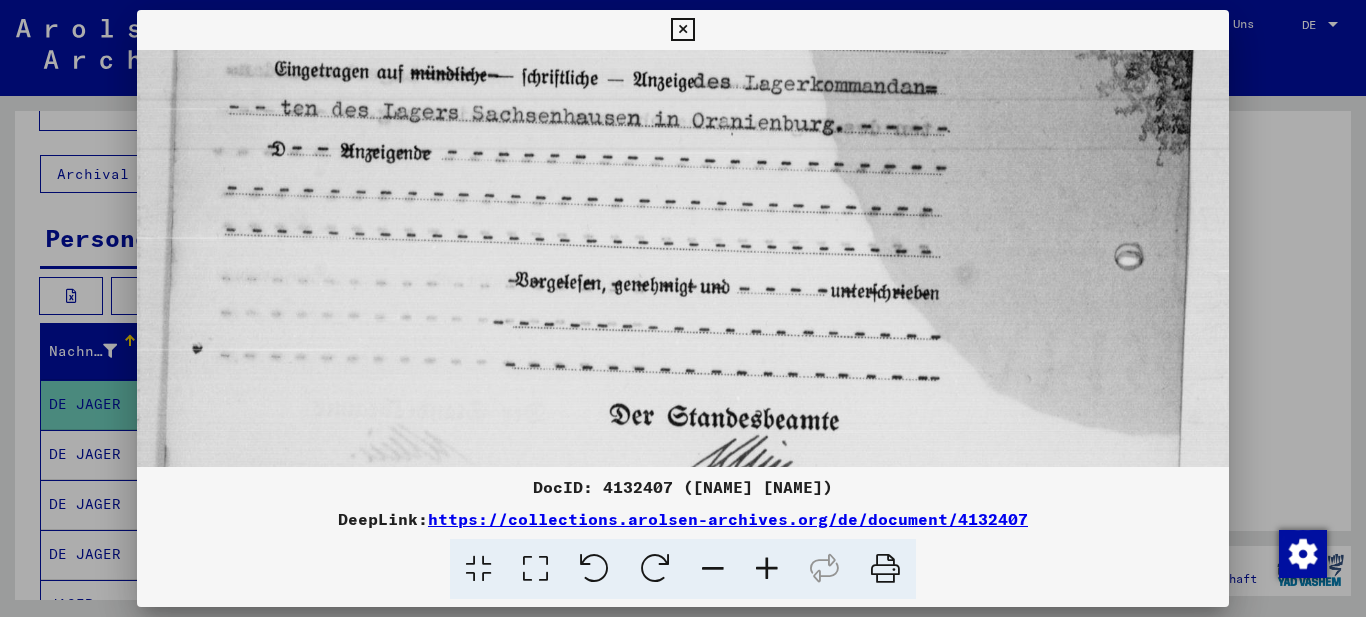 drag, startPoint x: 615, startPoint y: 279, endPoint x: 637, endPoint y: 124, distance: 156.55351 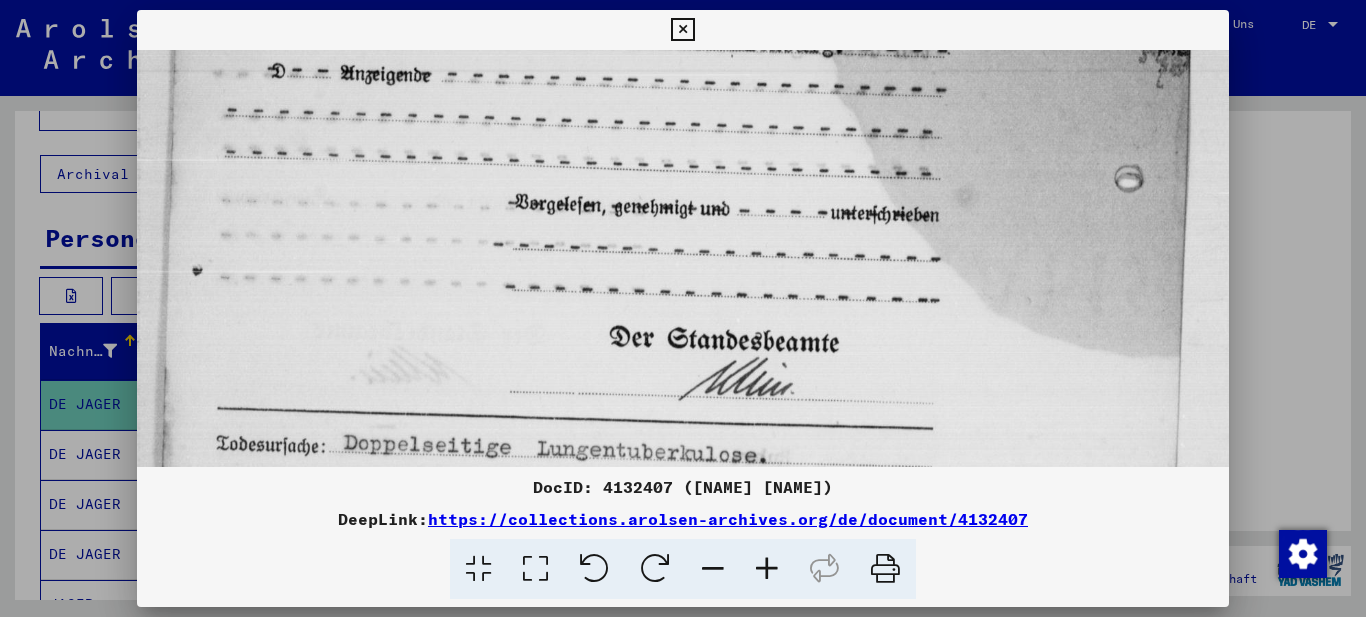 drag, startPoint x: 565, startPoint y: 290, endPoint x: 572, endPoint y: 189, distance: 101.24229 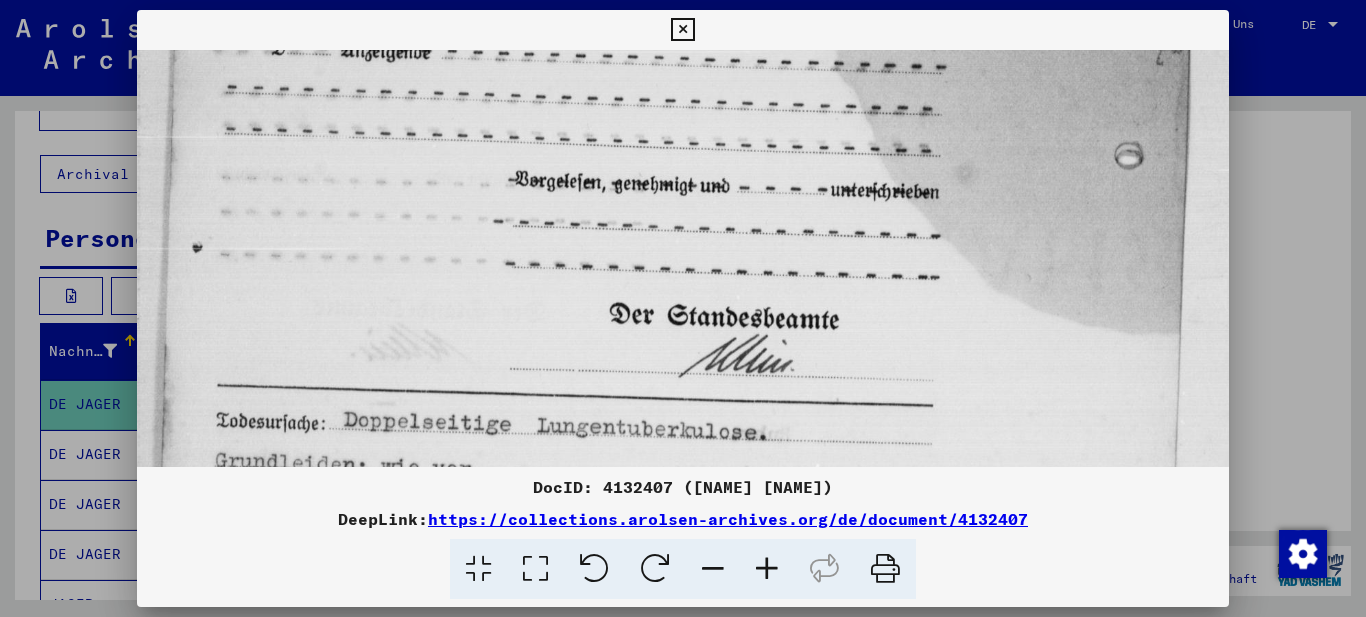 click at bounding box center (682, 30) 